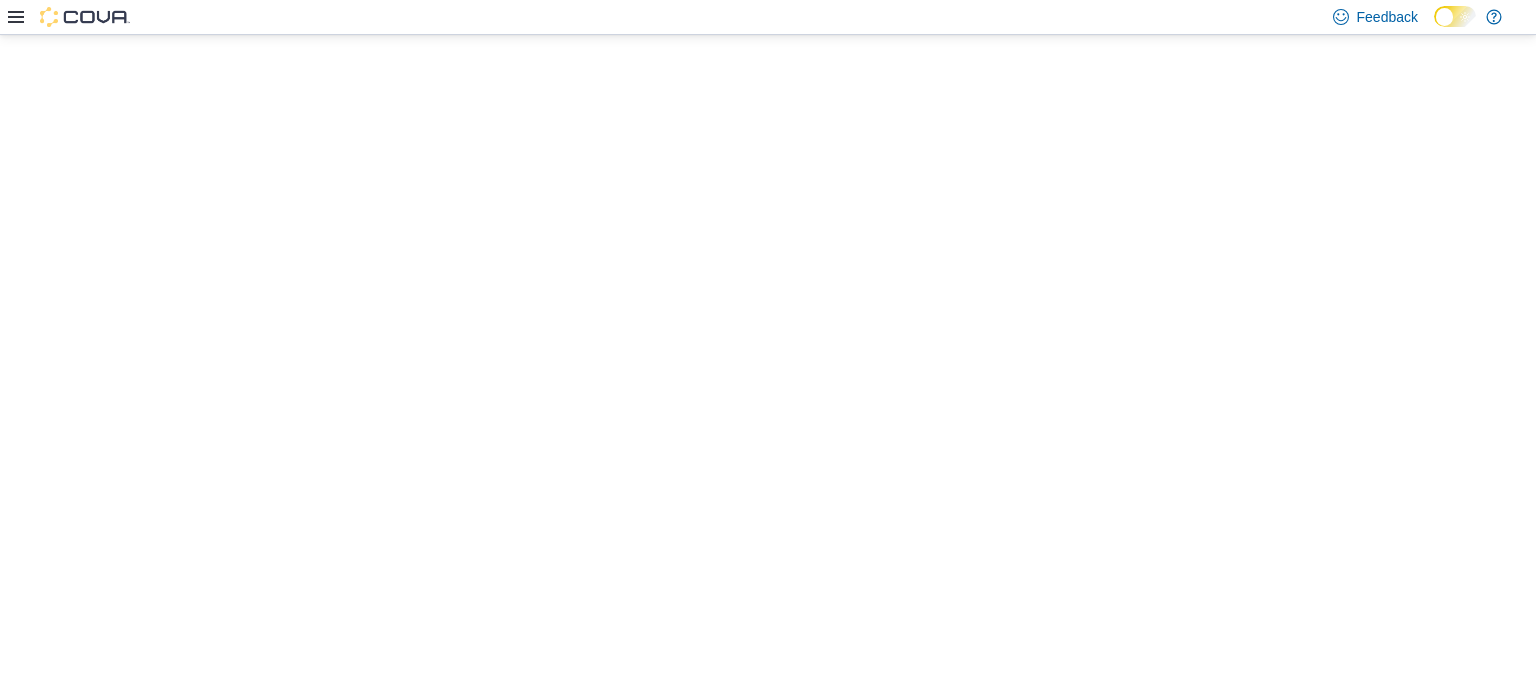 scroll, scrollTop: 0, scrollLeft: 0, axis: both 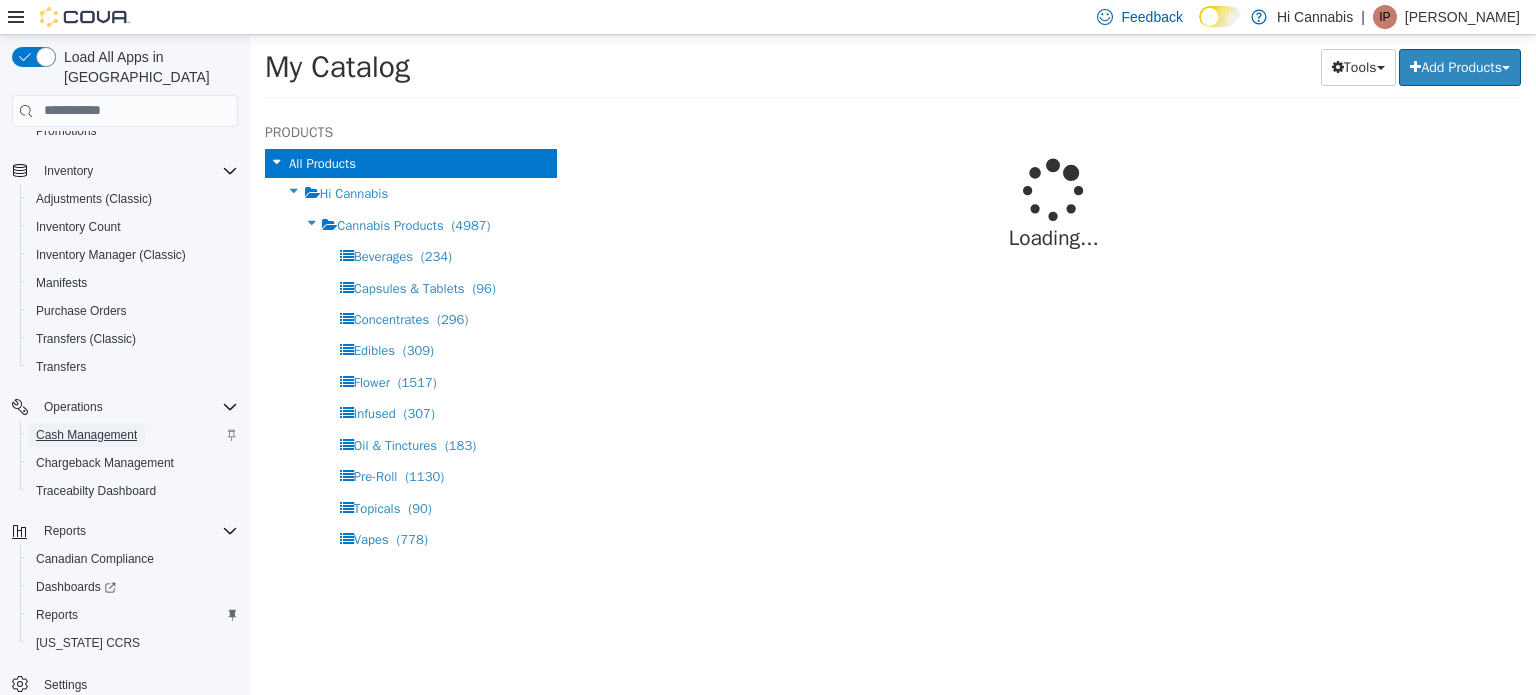 click on "Cash Management" at bounding box center [86, 435] 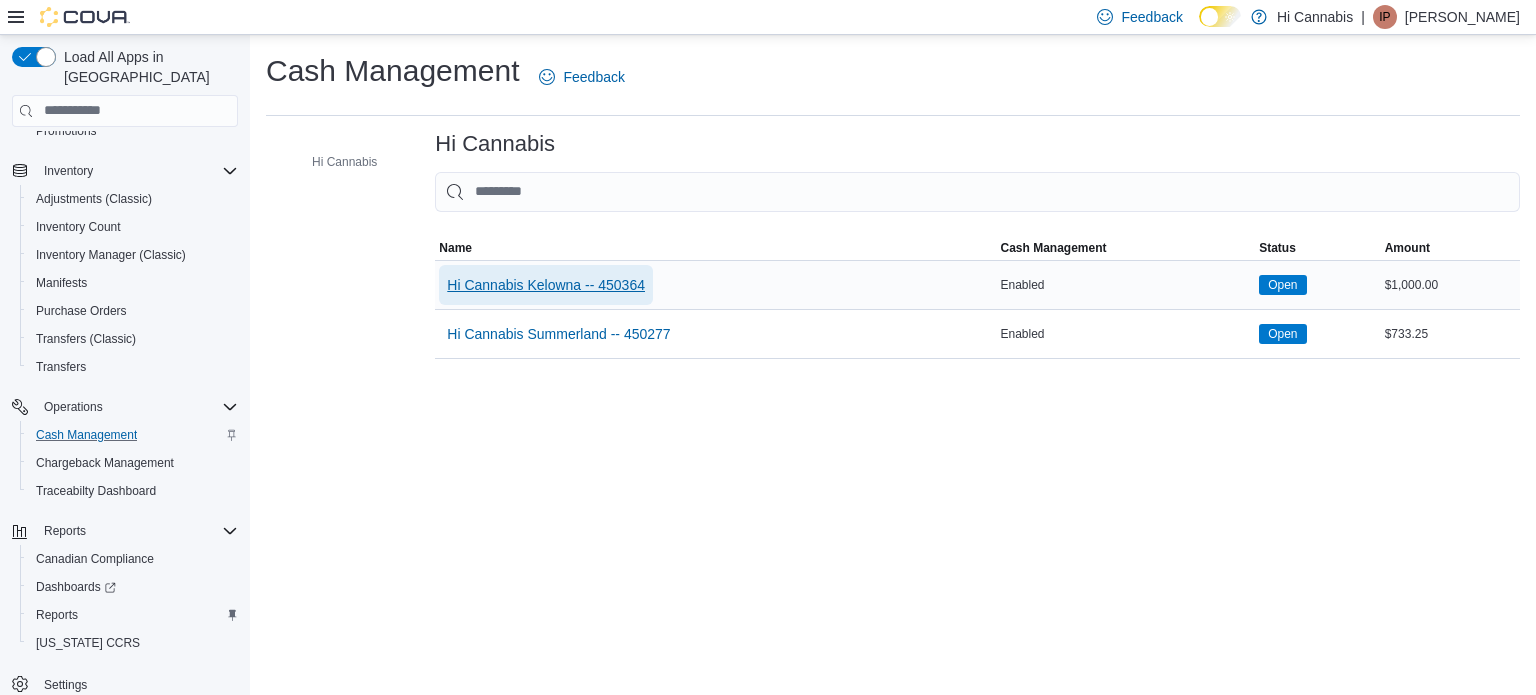 click on "Hi Cannabis Kelowna -- 450364" at bounding box center [546, 285] 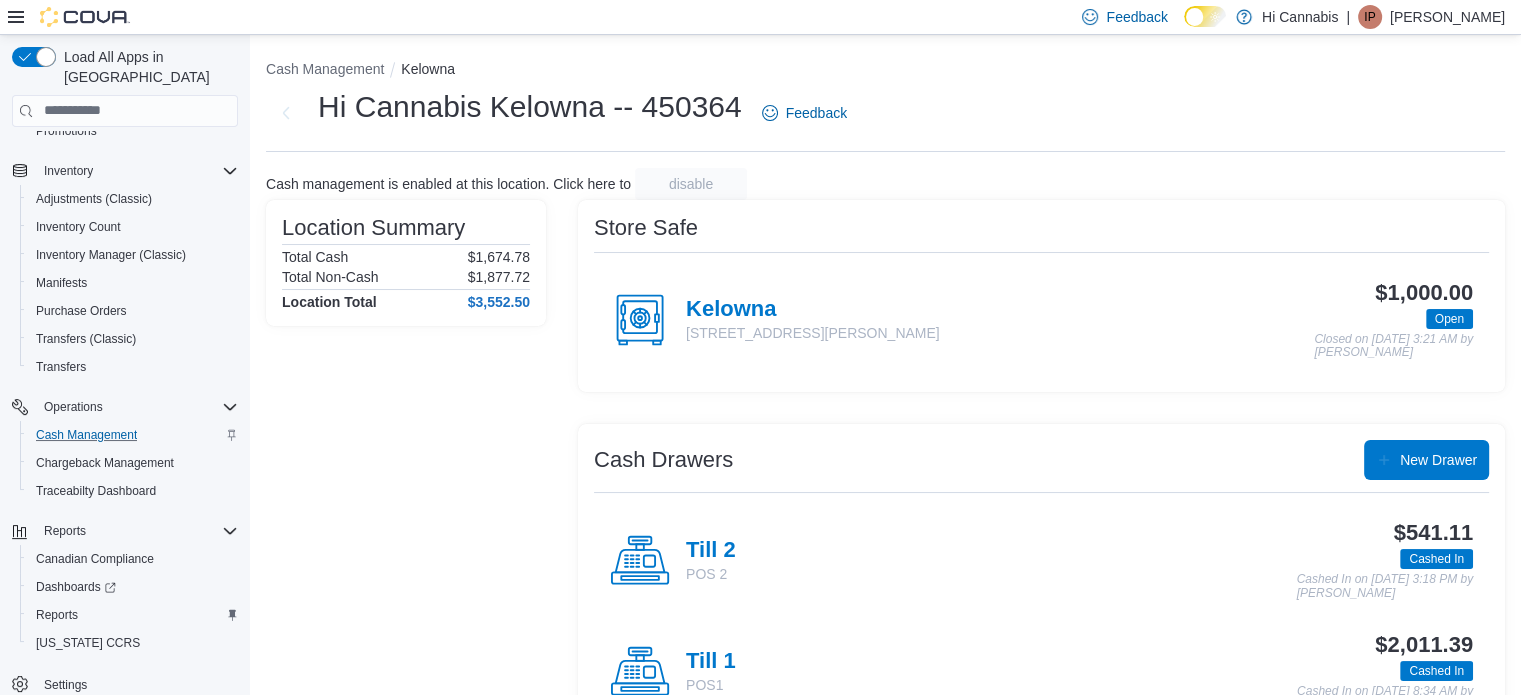 click on "Till 1 POS1" at bounding box center (673, 672) 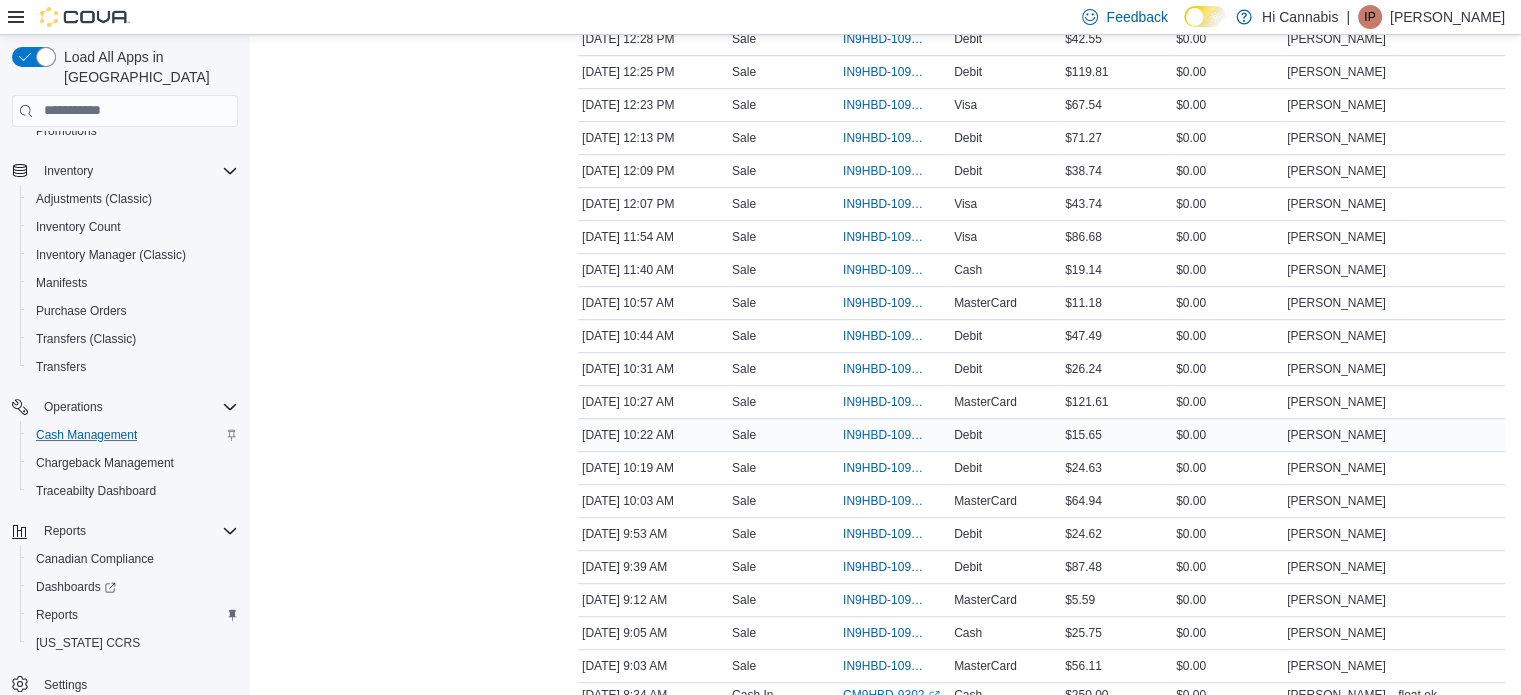 scroll, scrollTop: 1000, scrollLeft: 0, axis: vertical 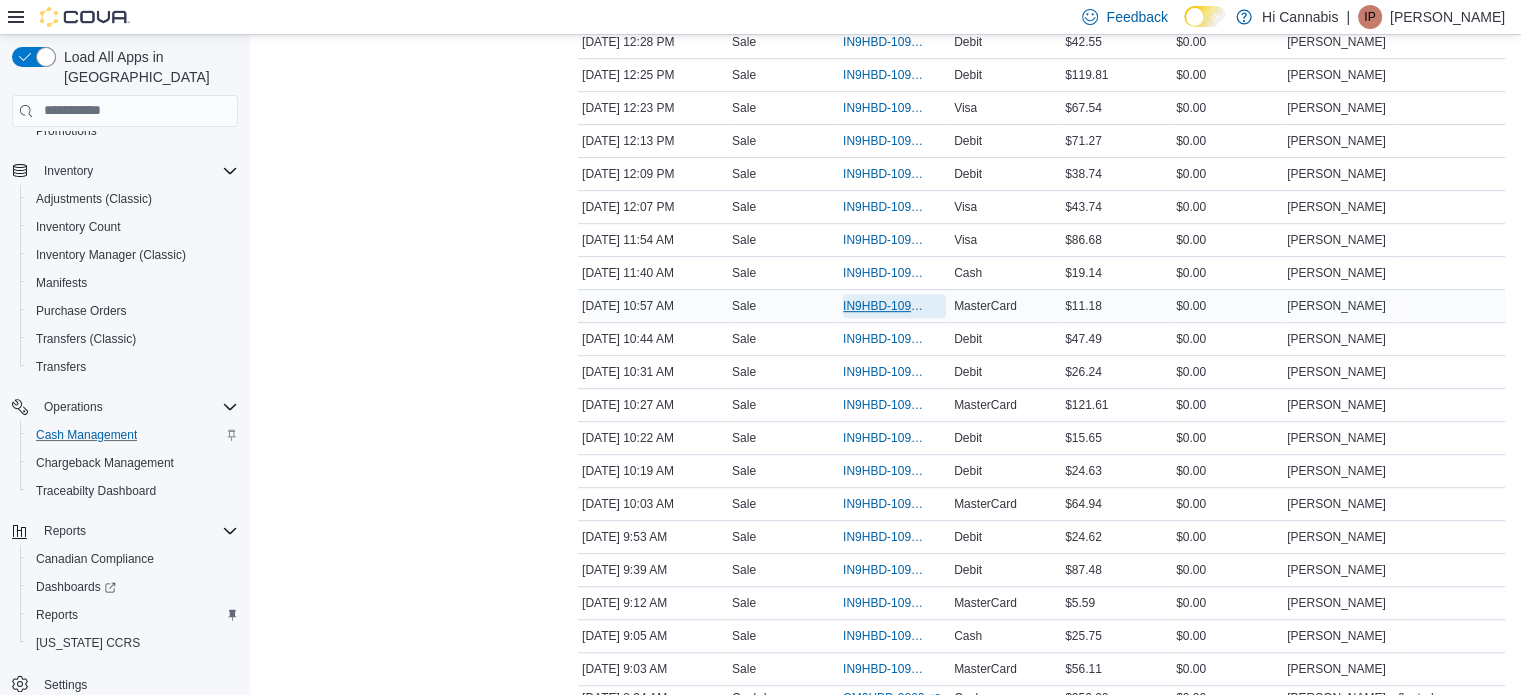 click on "IN9HBD-109890" at bounding box center (884, 306) 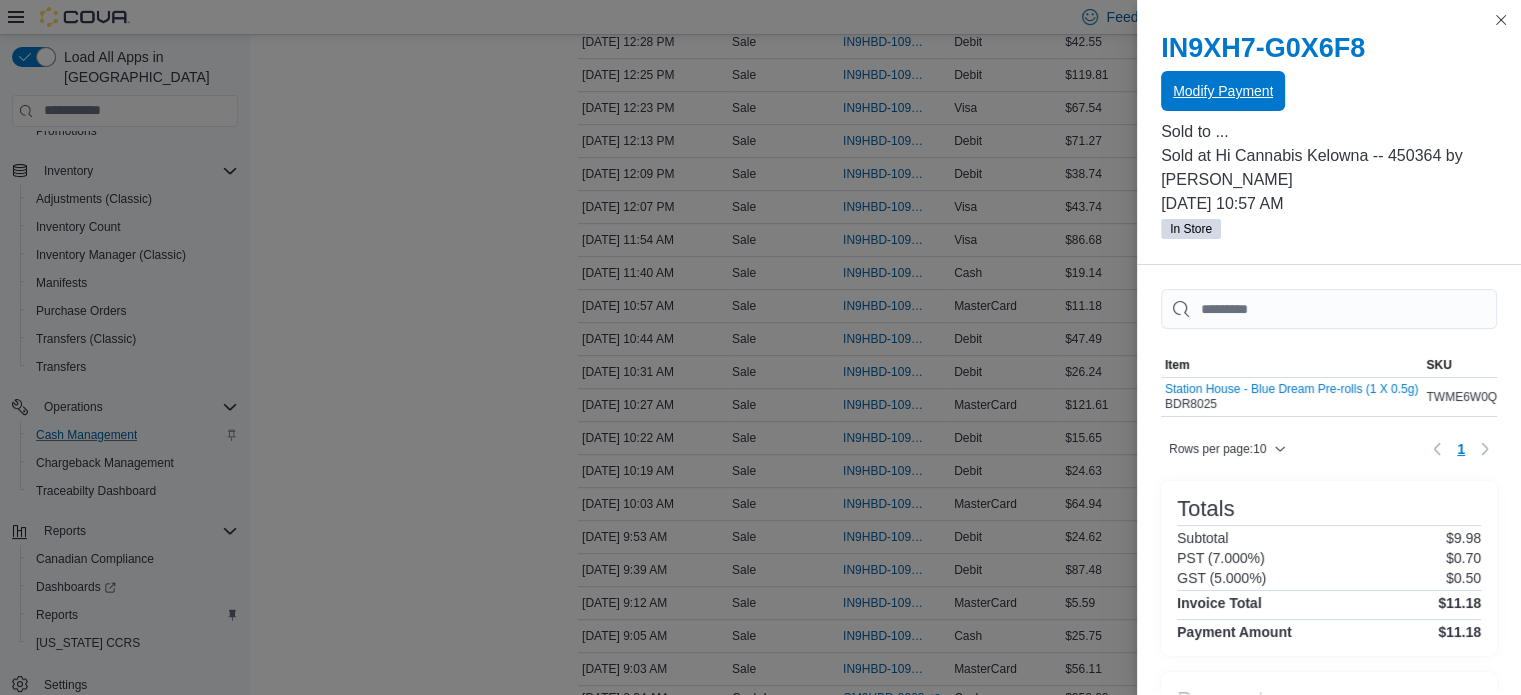 click on "Modify Payment" at bounding box center [1223, 91] 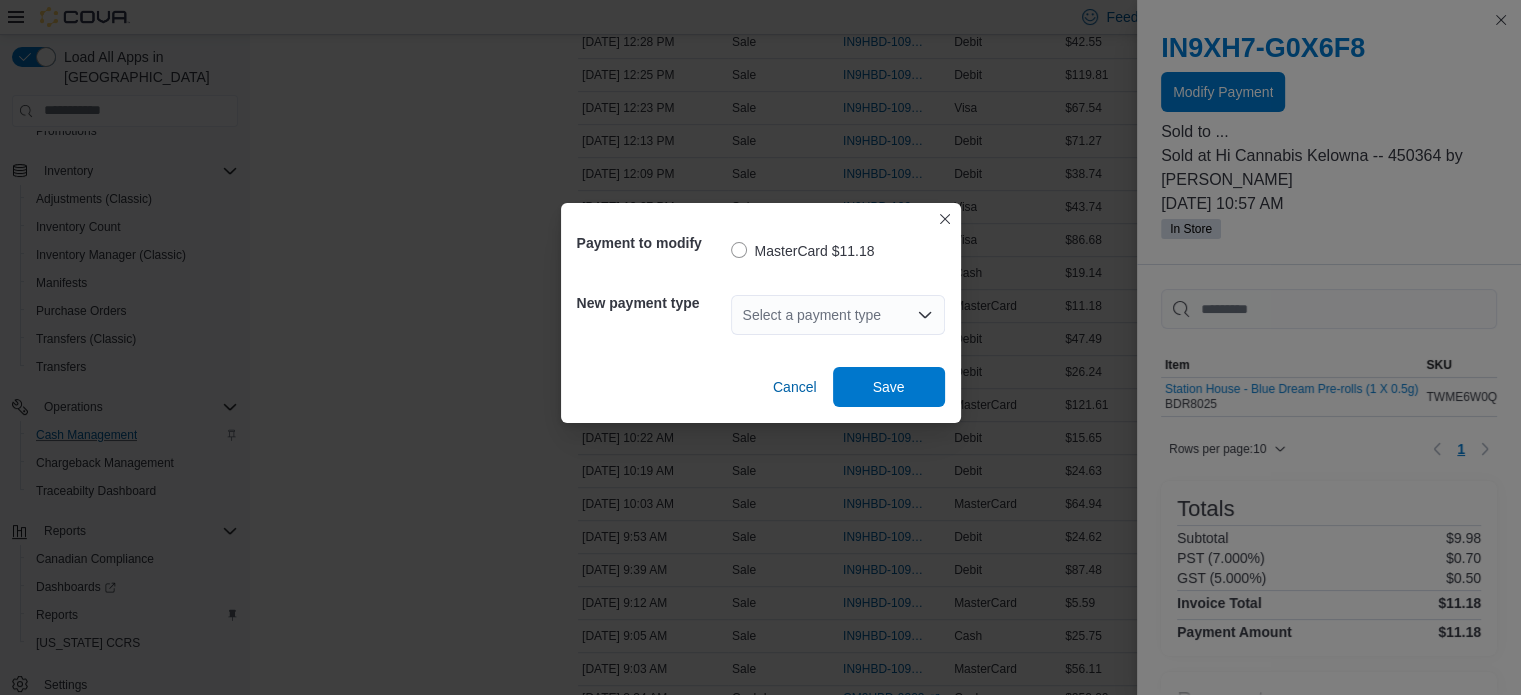 click 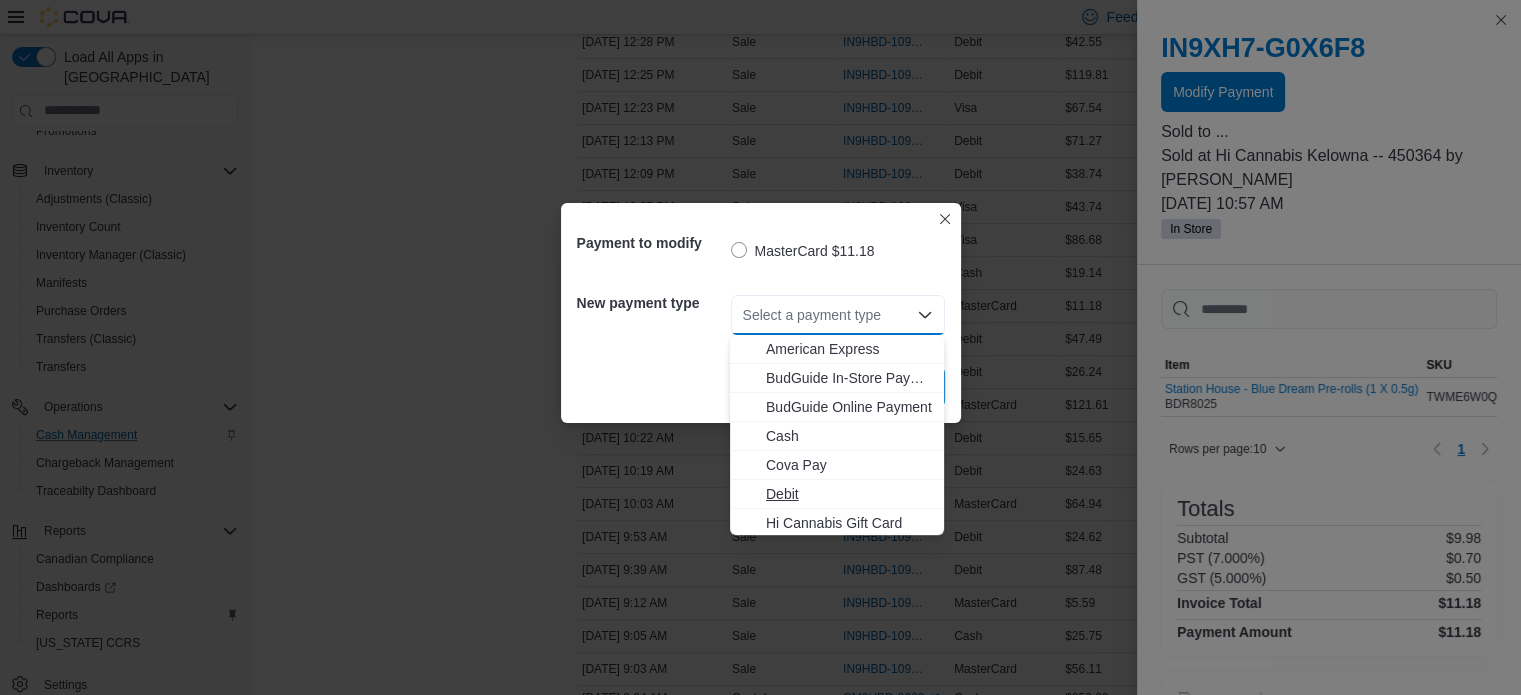 click on "Debit" at bounding box center [849, 494] 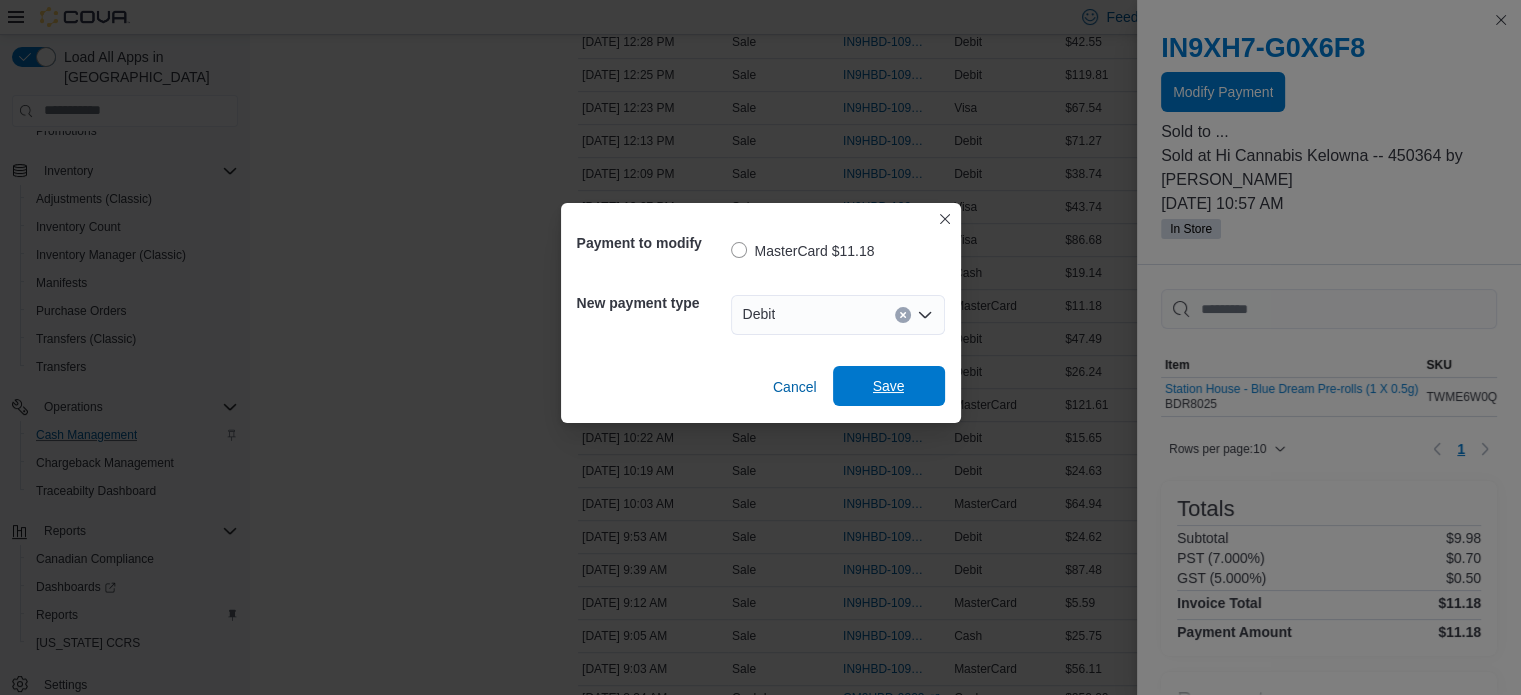 click on "Save" at bounding box center (889, 386) 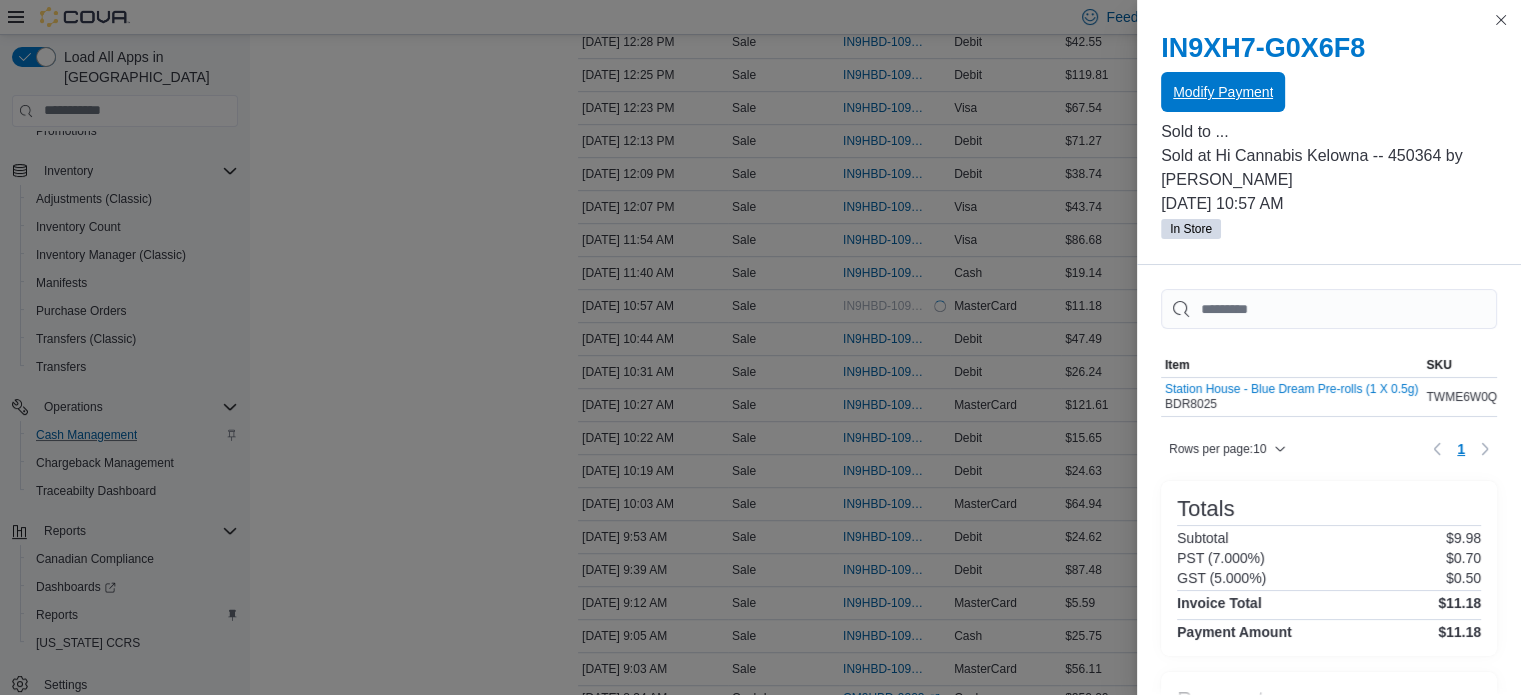 scroll, scrollTop: 0, scrollLeft: 0, axis: both 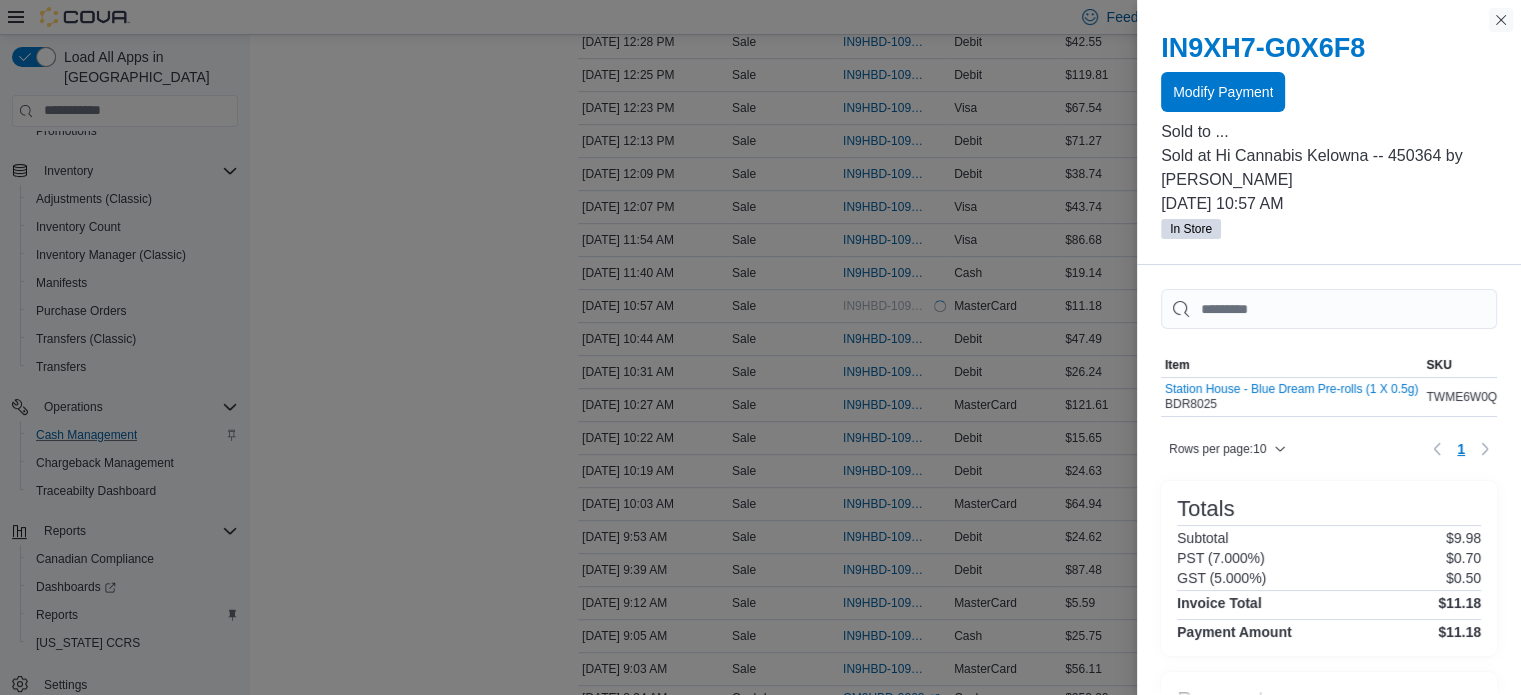 click at bounding box center [1501, 20] 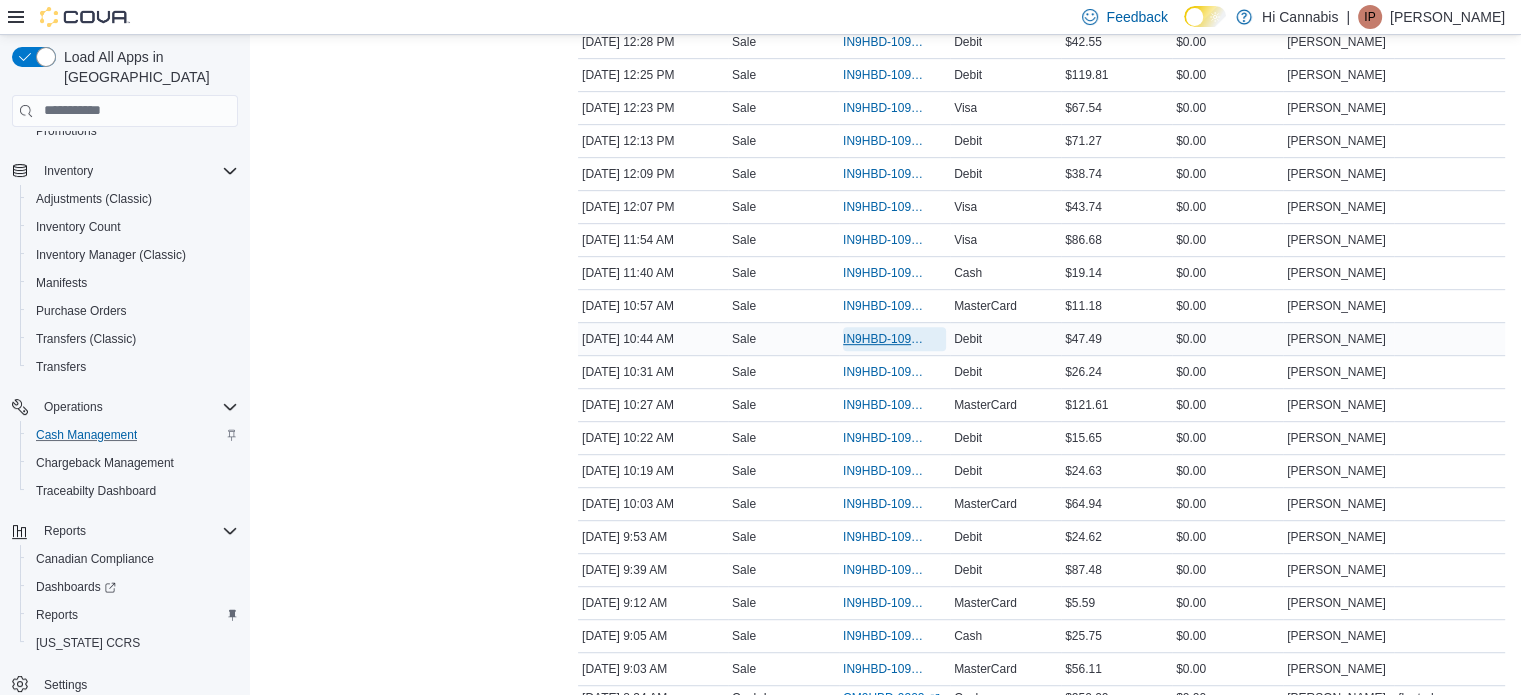 click on "IN9HBD-109889" at bounding box center (894, 339) 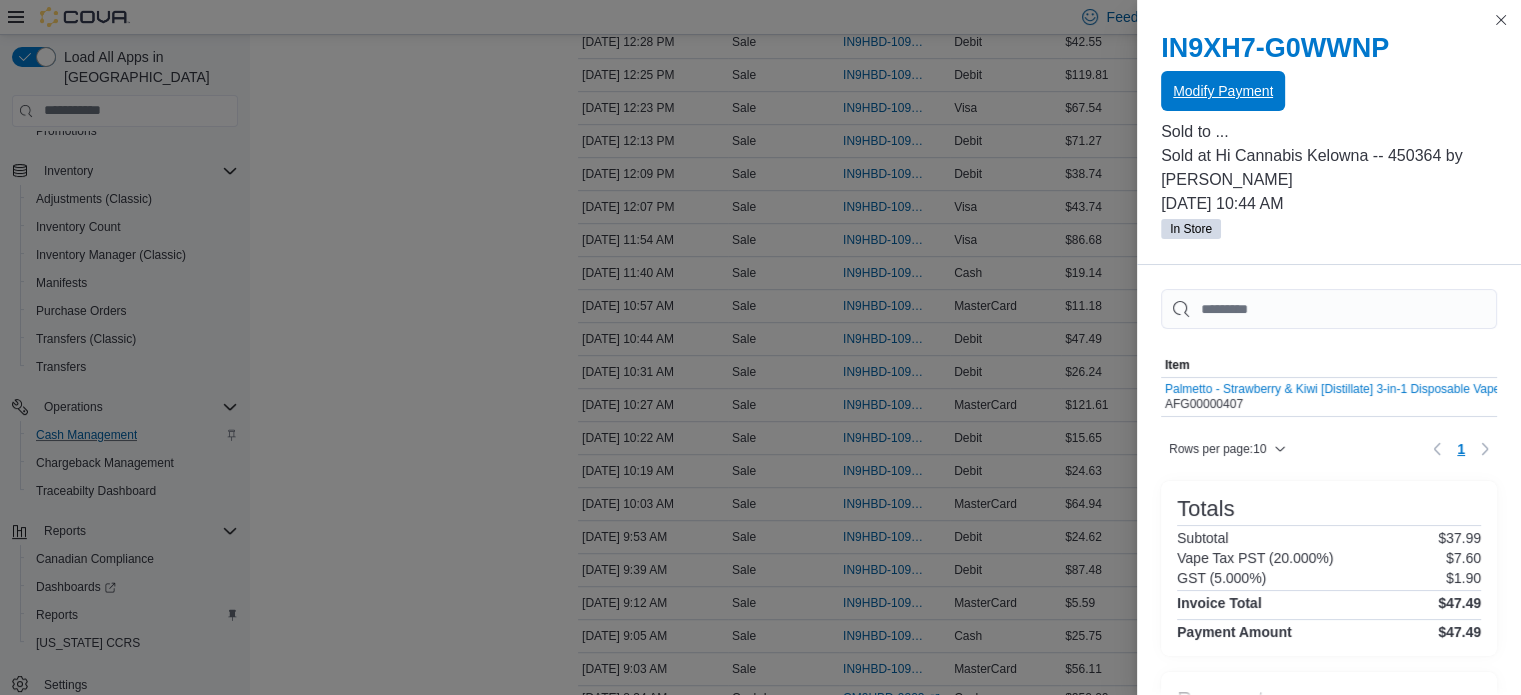 click on "Modify Payment" at bounding box center (1223, 91) 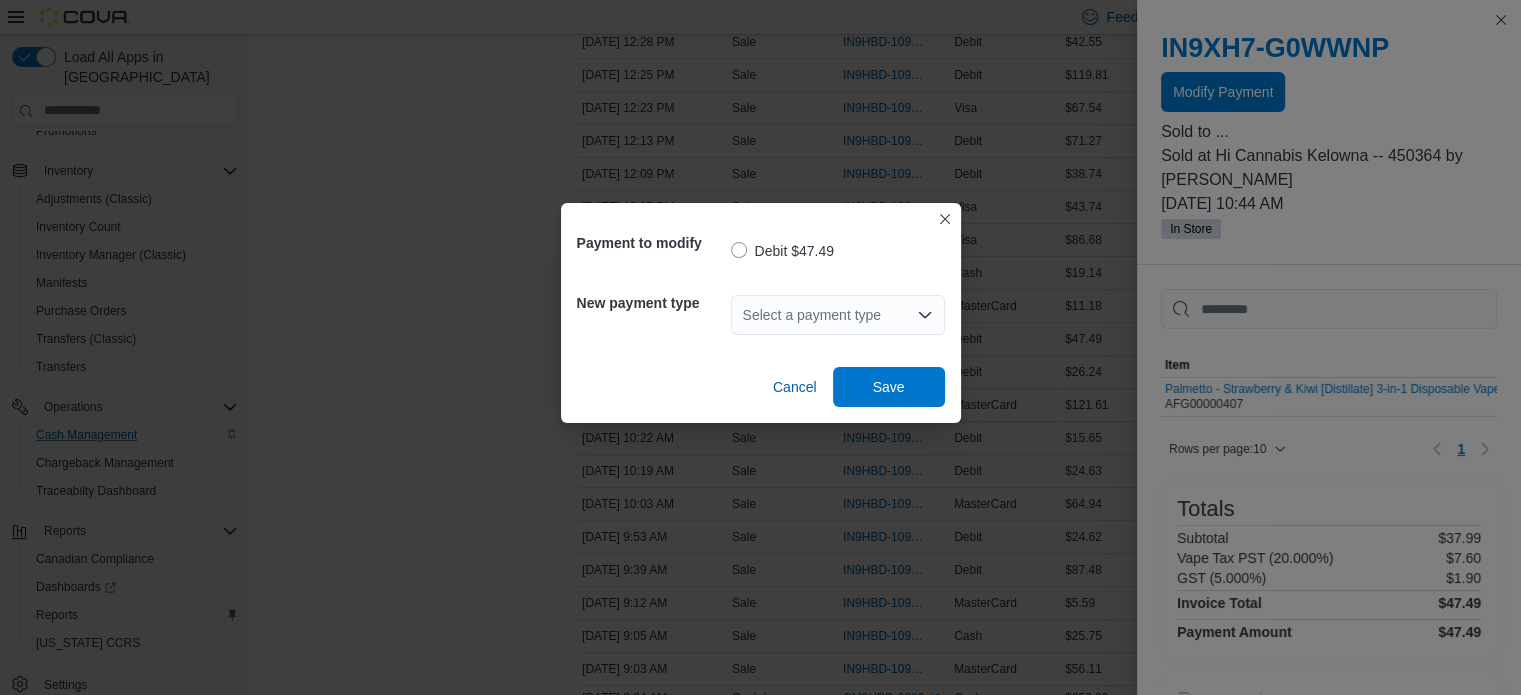 click on "Select a payment type" at bounding box center [838, 315] 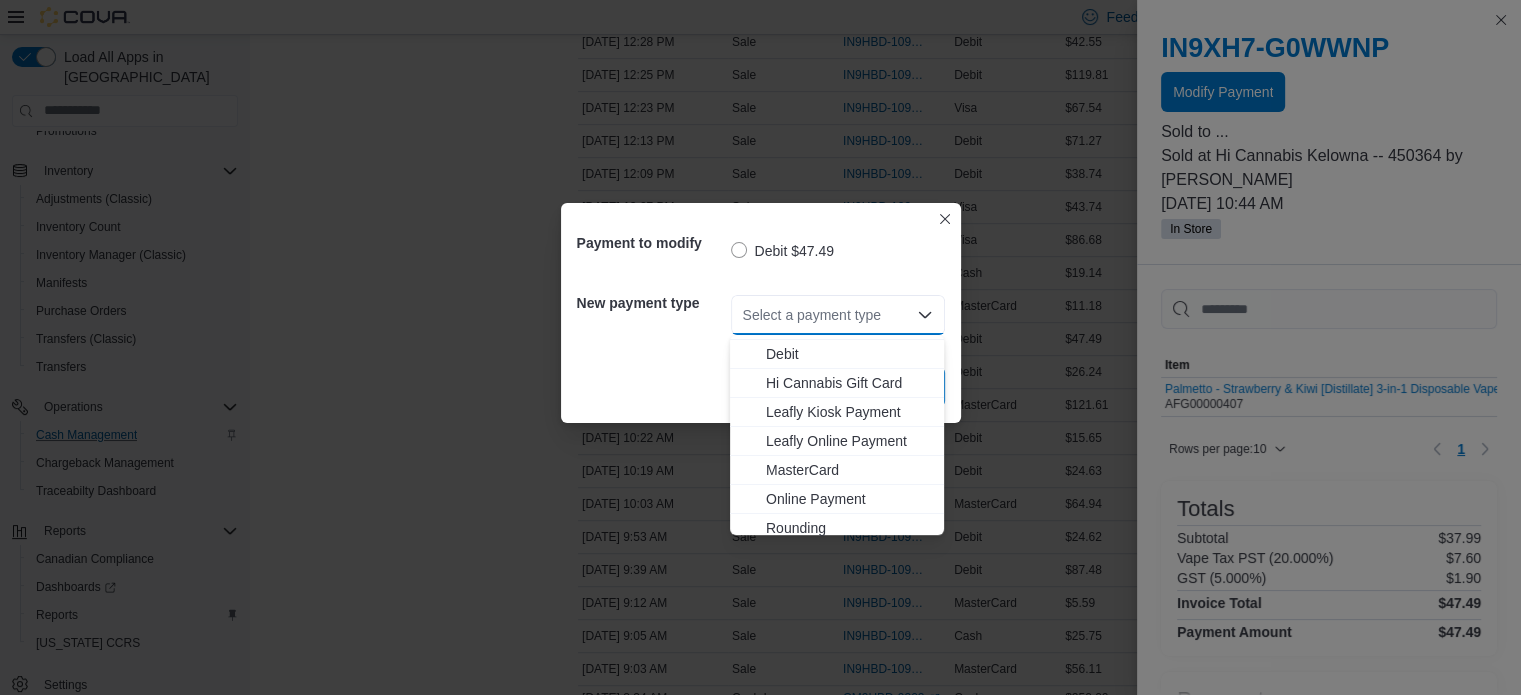 scroll, scrollTop: 176, scrollLeft: 0, axis: vertical 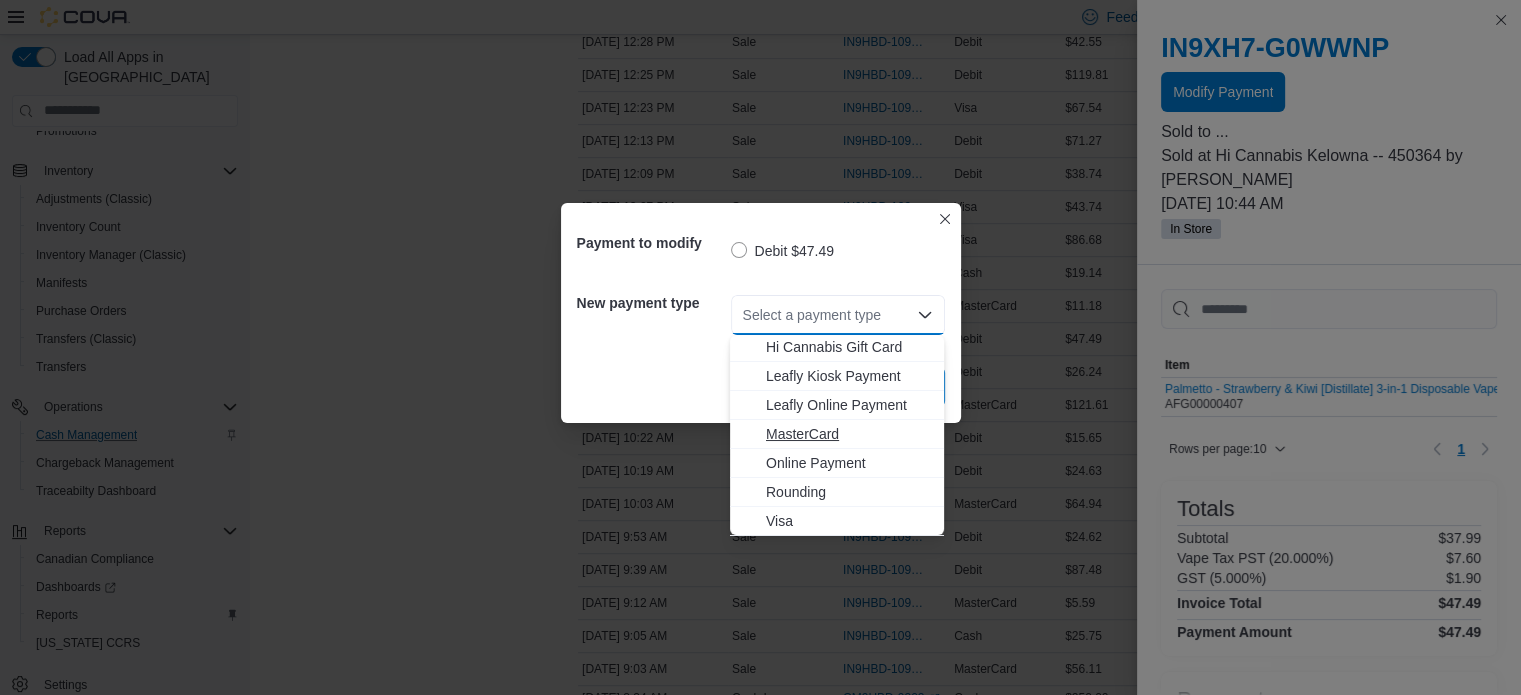 click on "MasterCard" at bounding box center (849, 434) 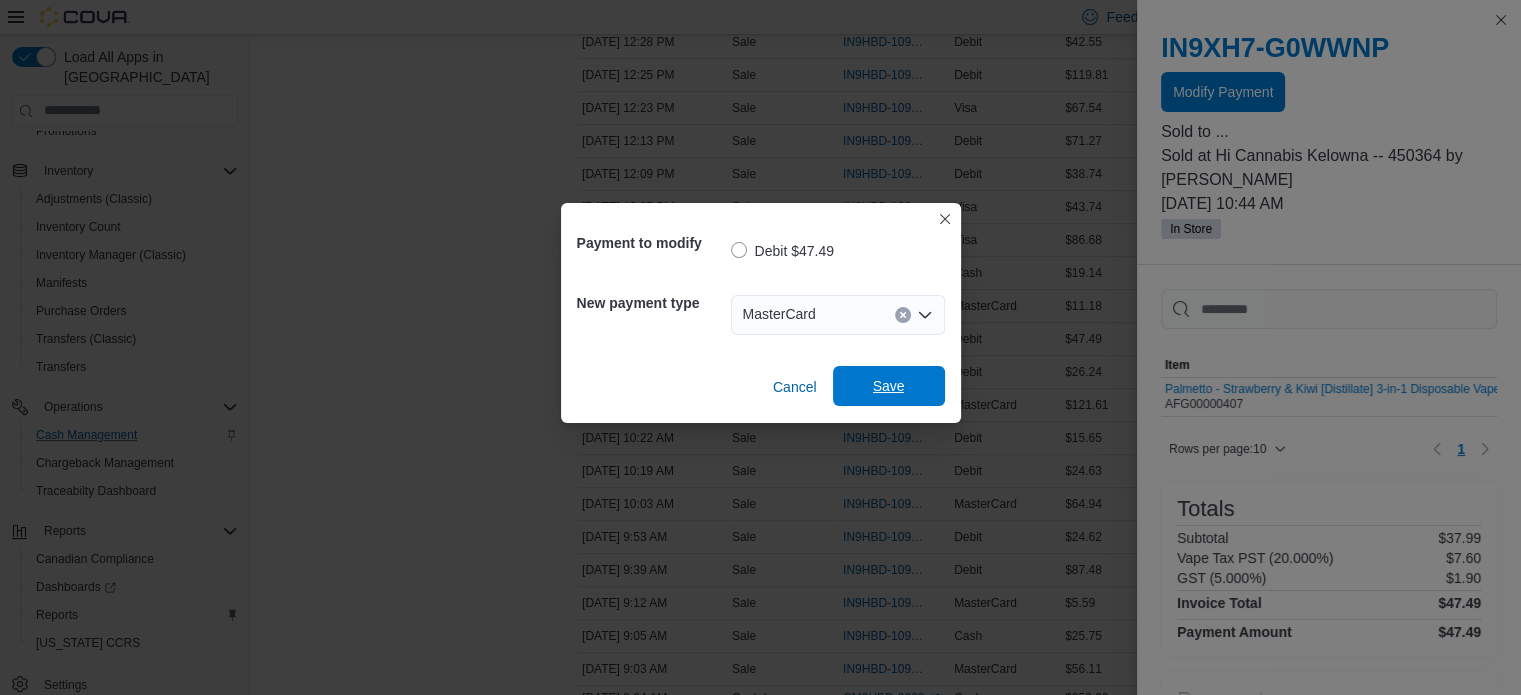 click on "Save" at bounding box center (889, 386) 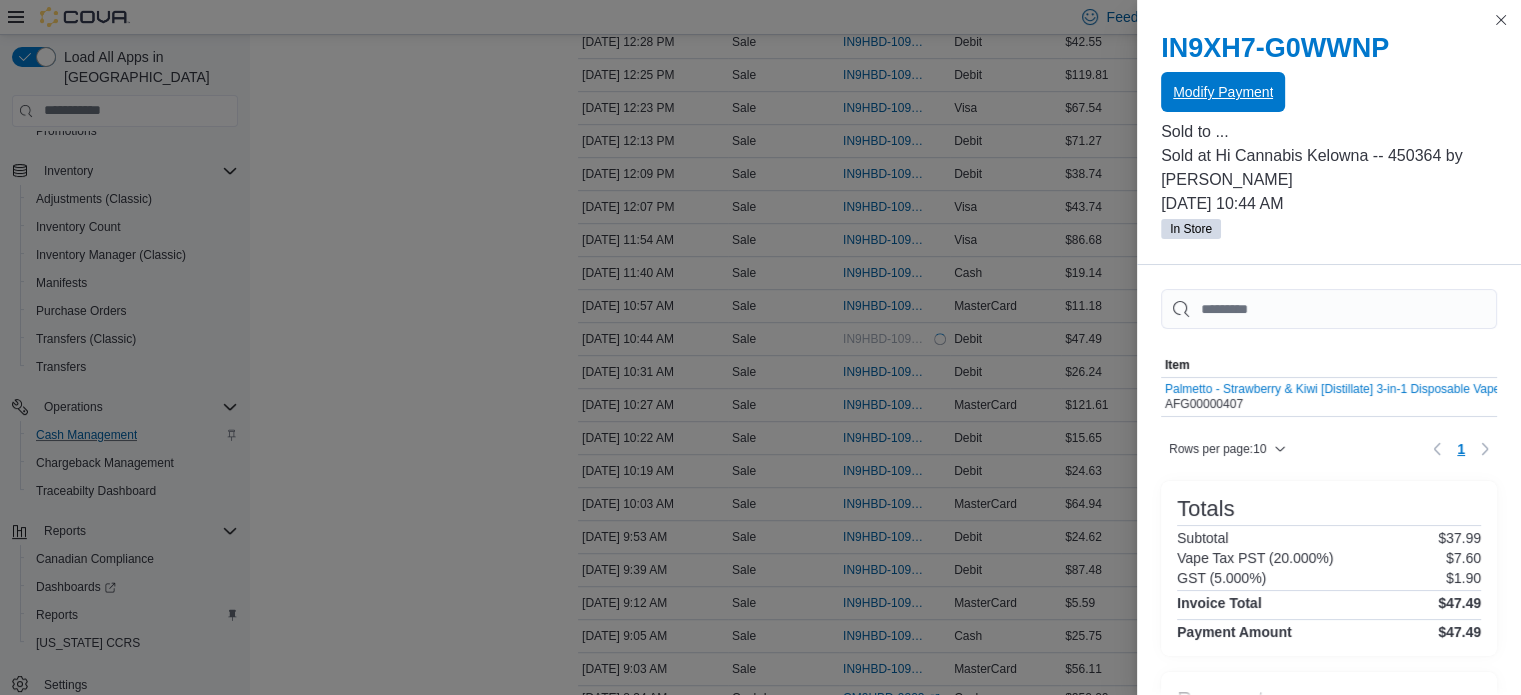 scroll, scrollTop: 0, scrollLeft: 0, axis: both 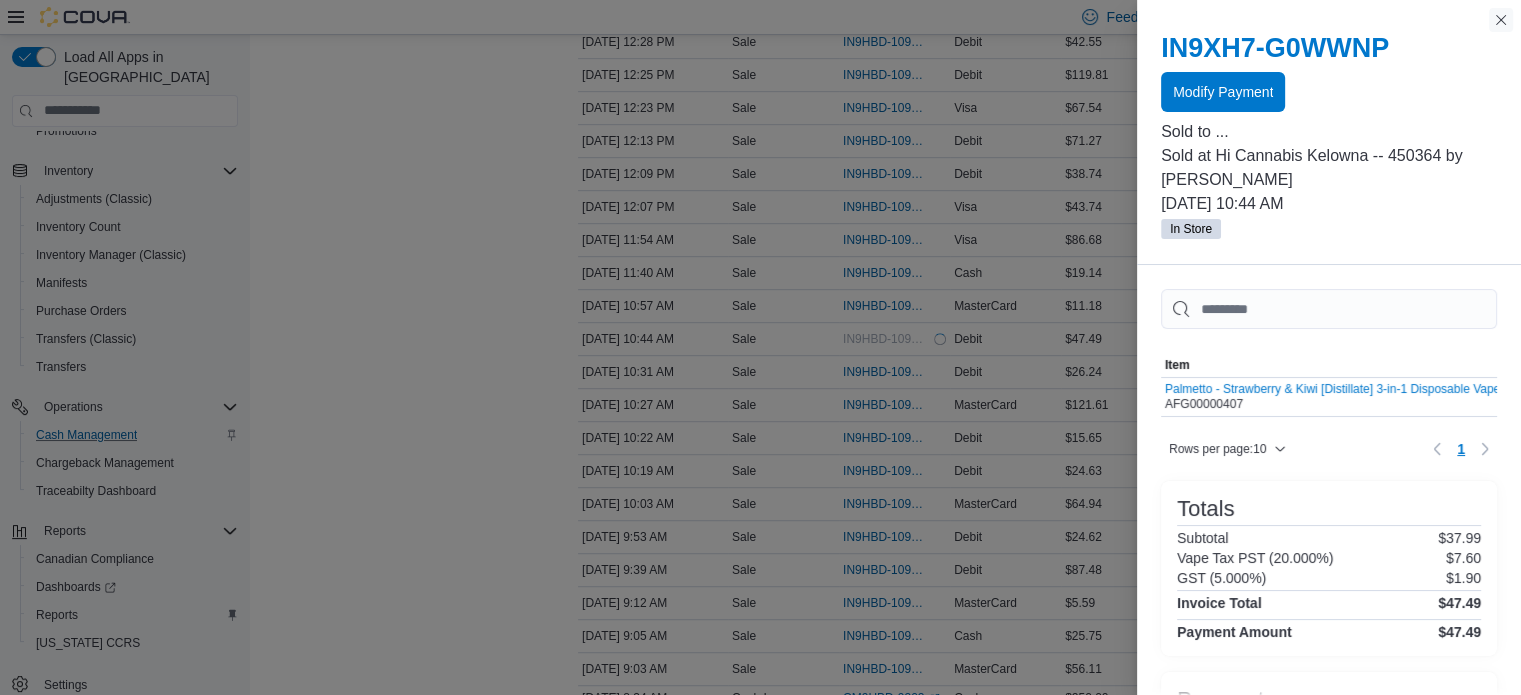 click at bounding box center (1501, 20) 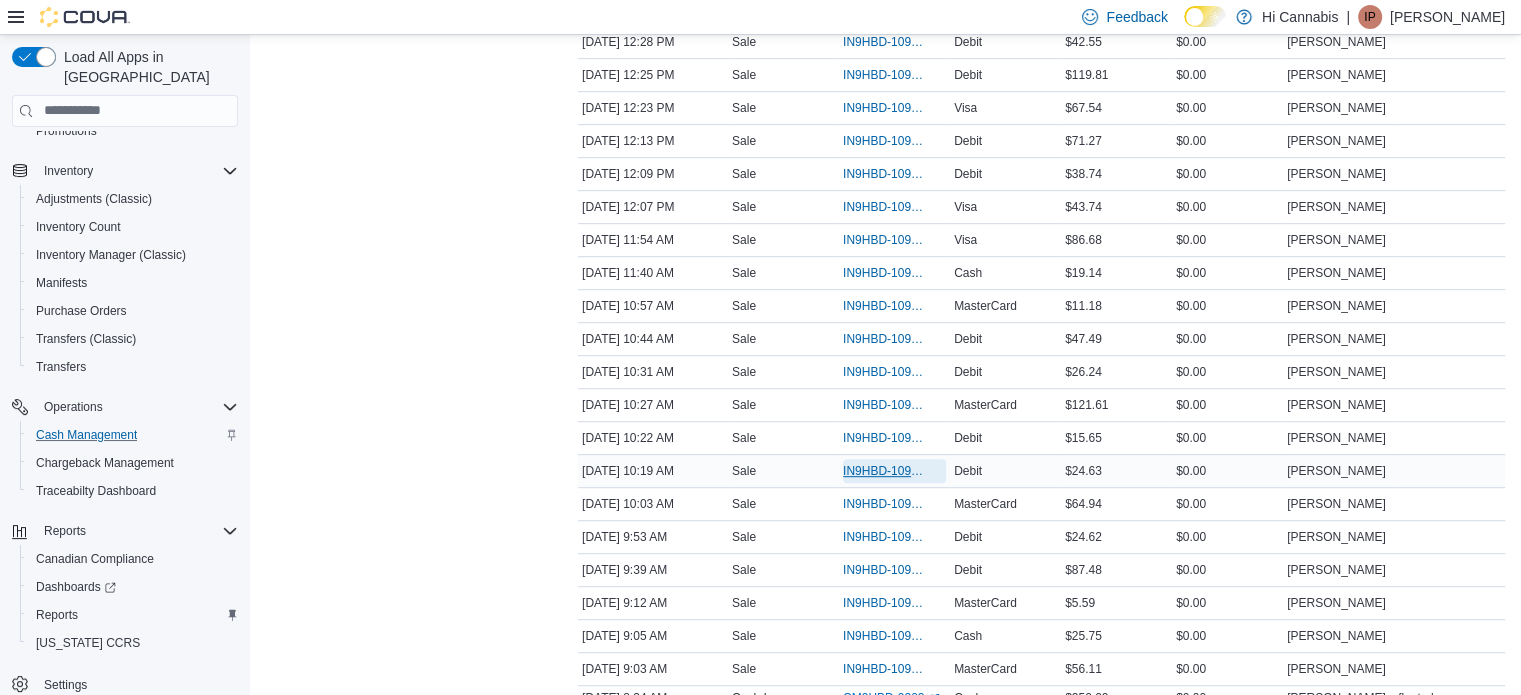 click on "IN9HBD-109884" at bounding box center (884, 471) 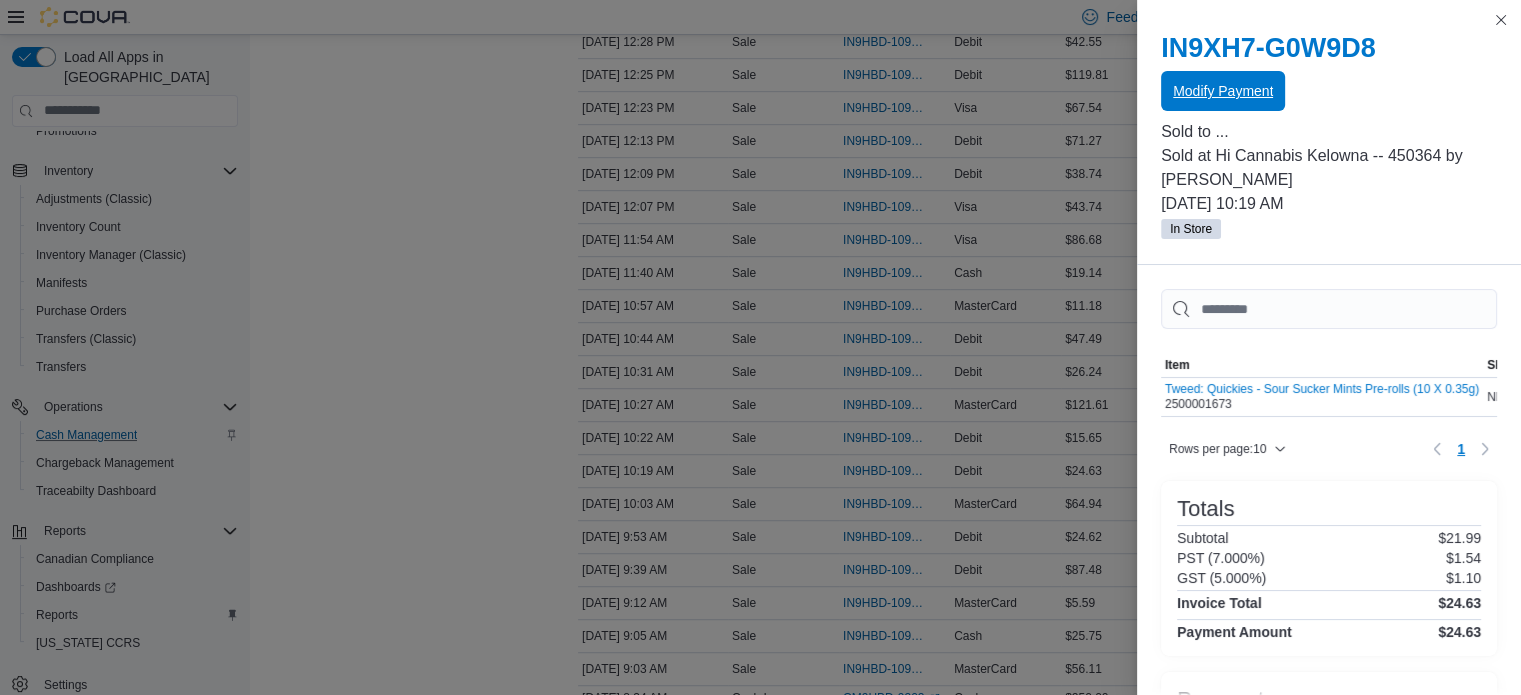 click on "Modify Payment" at bounding box center (1223, 91) 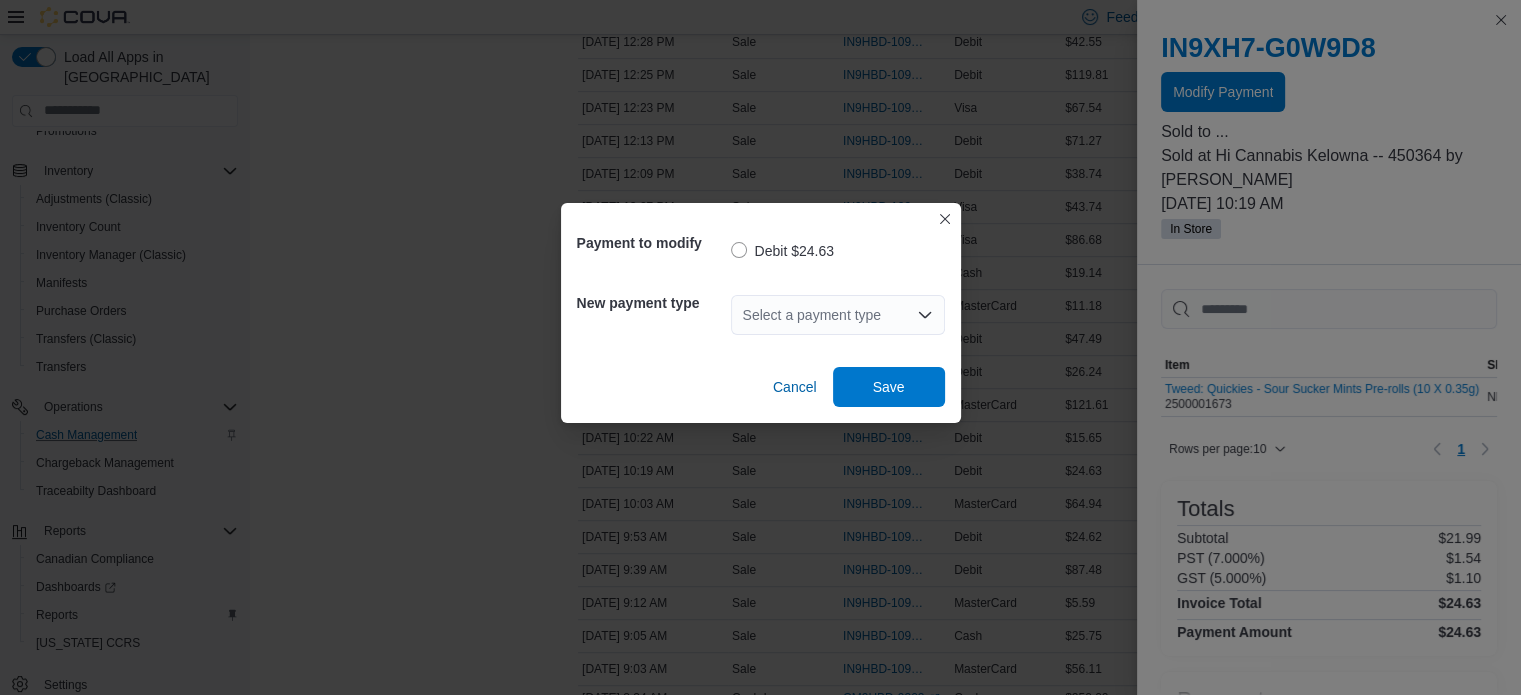 click on "Select a payment type" at bounding box center (838, 315) 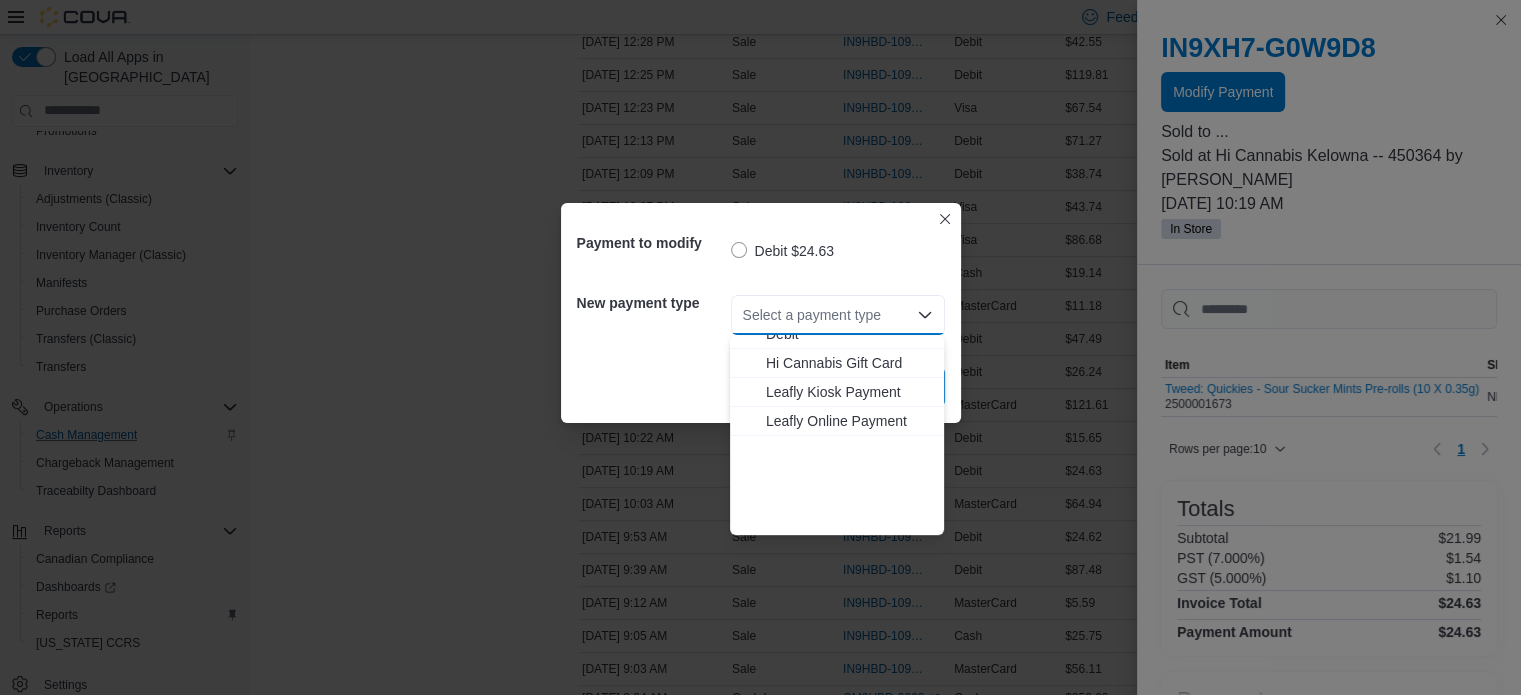 scroll, scrollTop: 176, scrollLeft: 0, axis: vertical 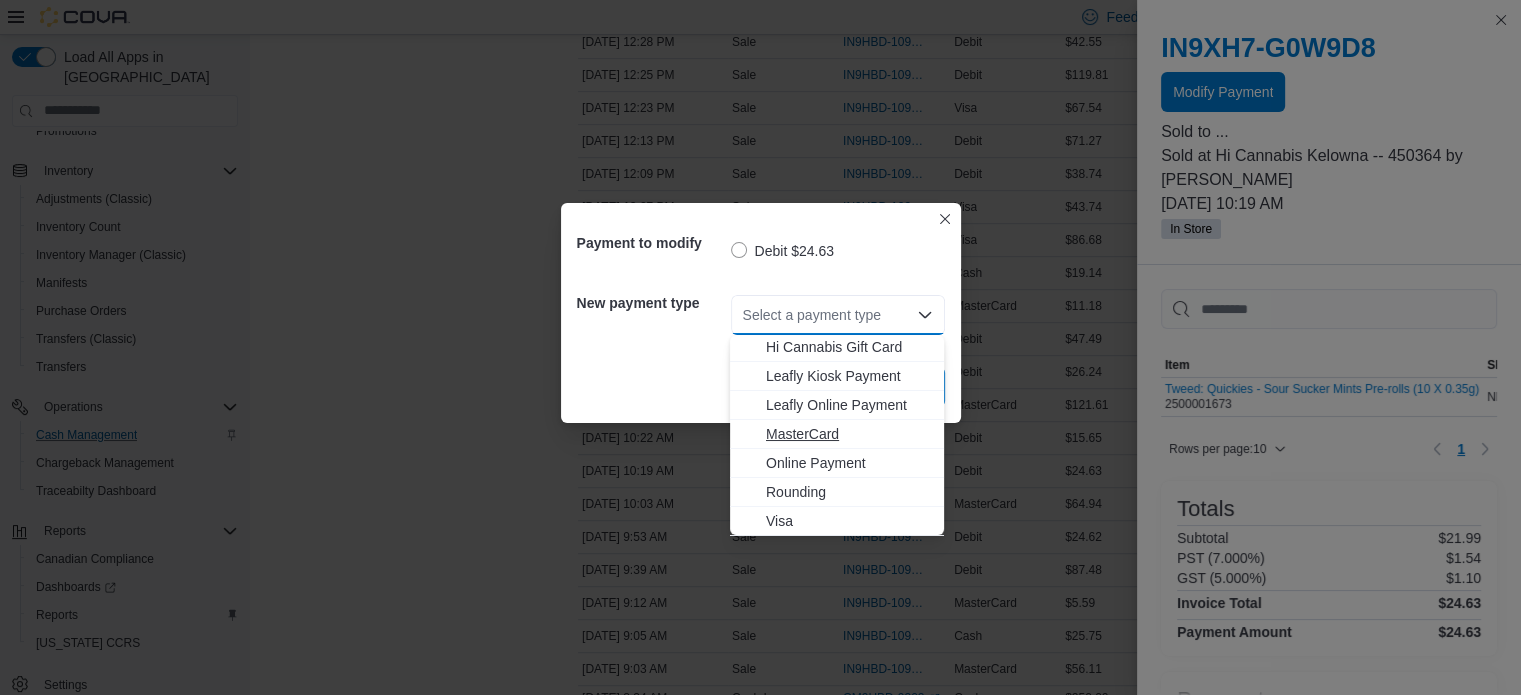 click on "MasterCard" at bounding box center (849, 434) 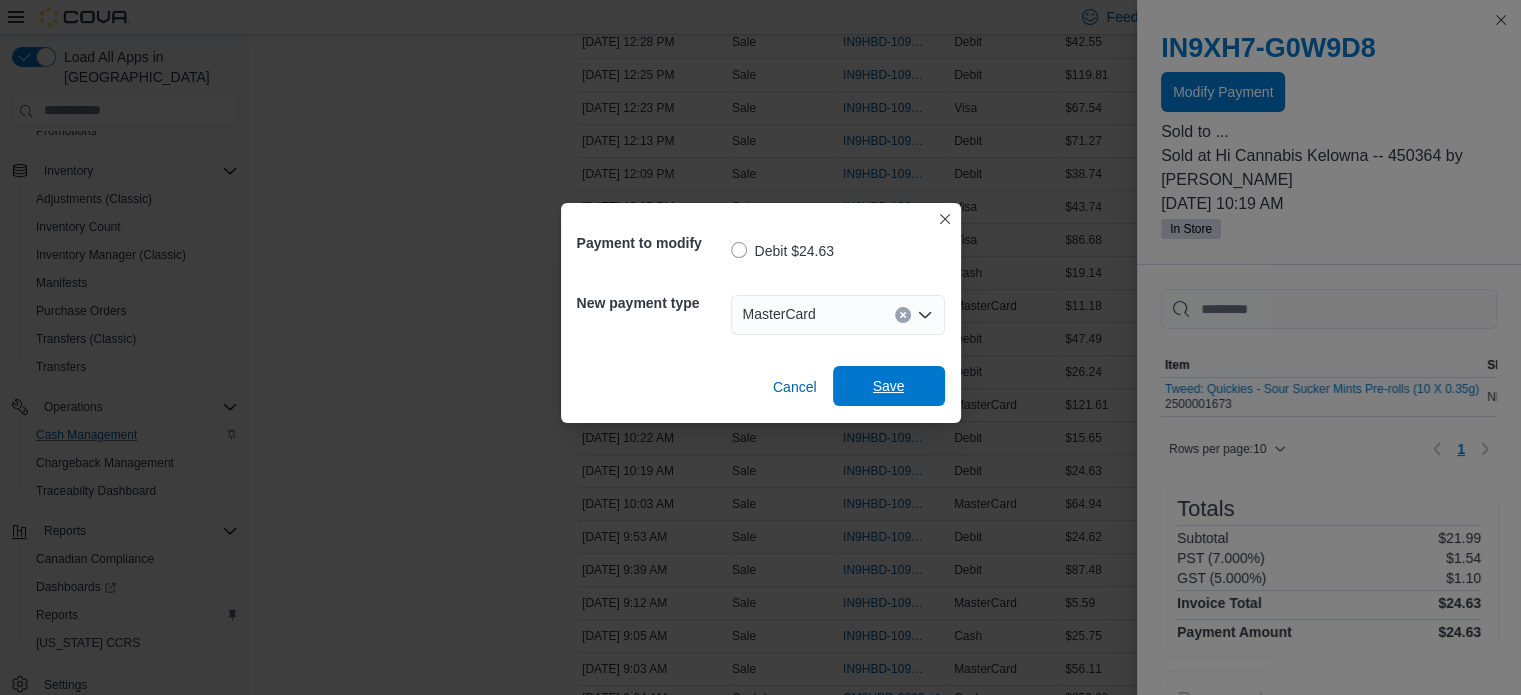 click on "Save" at bounding box center (889, 386) 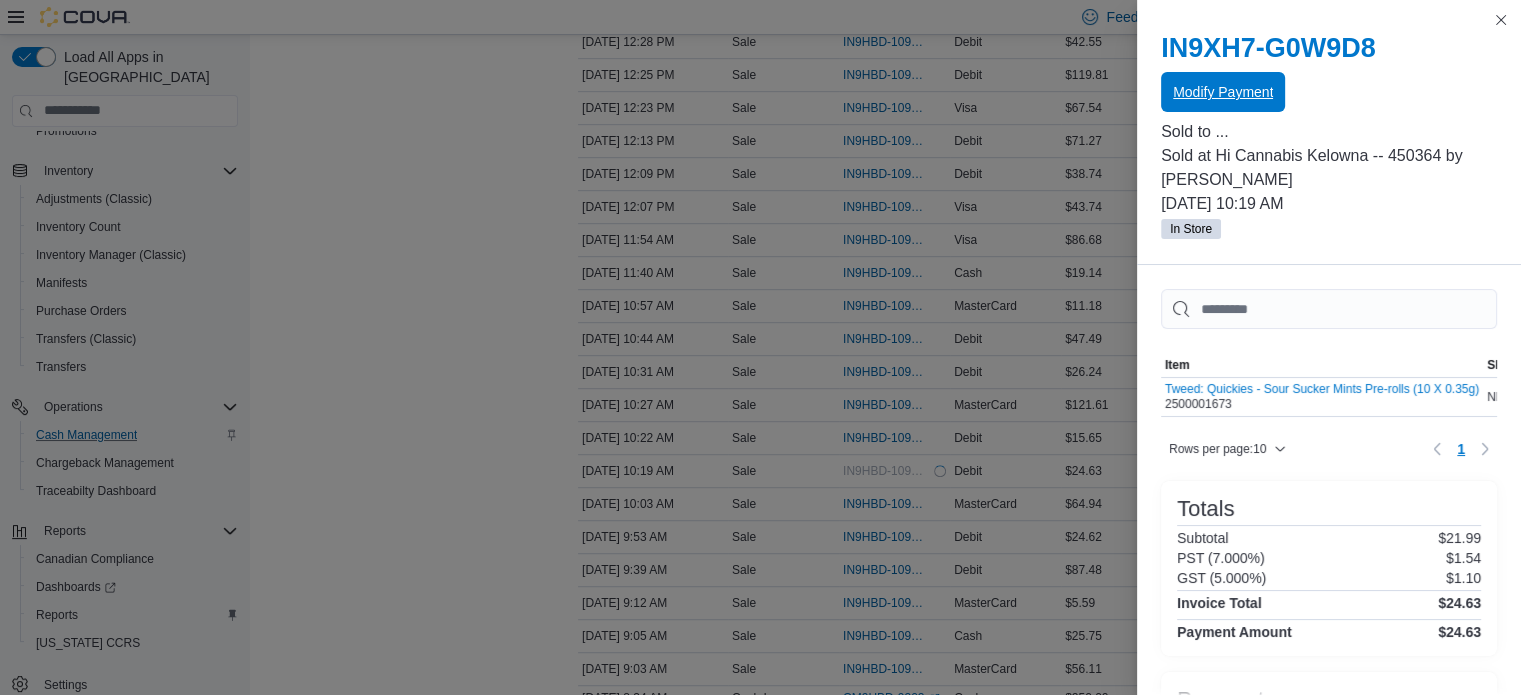scroll, scrollTop: 0, scrollLeft: 0, axis: both 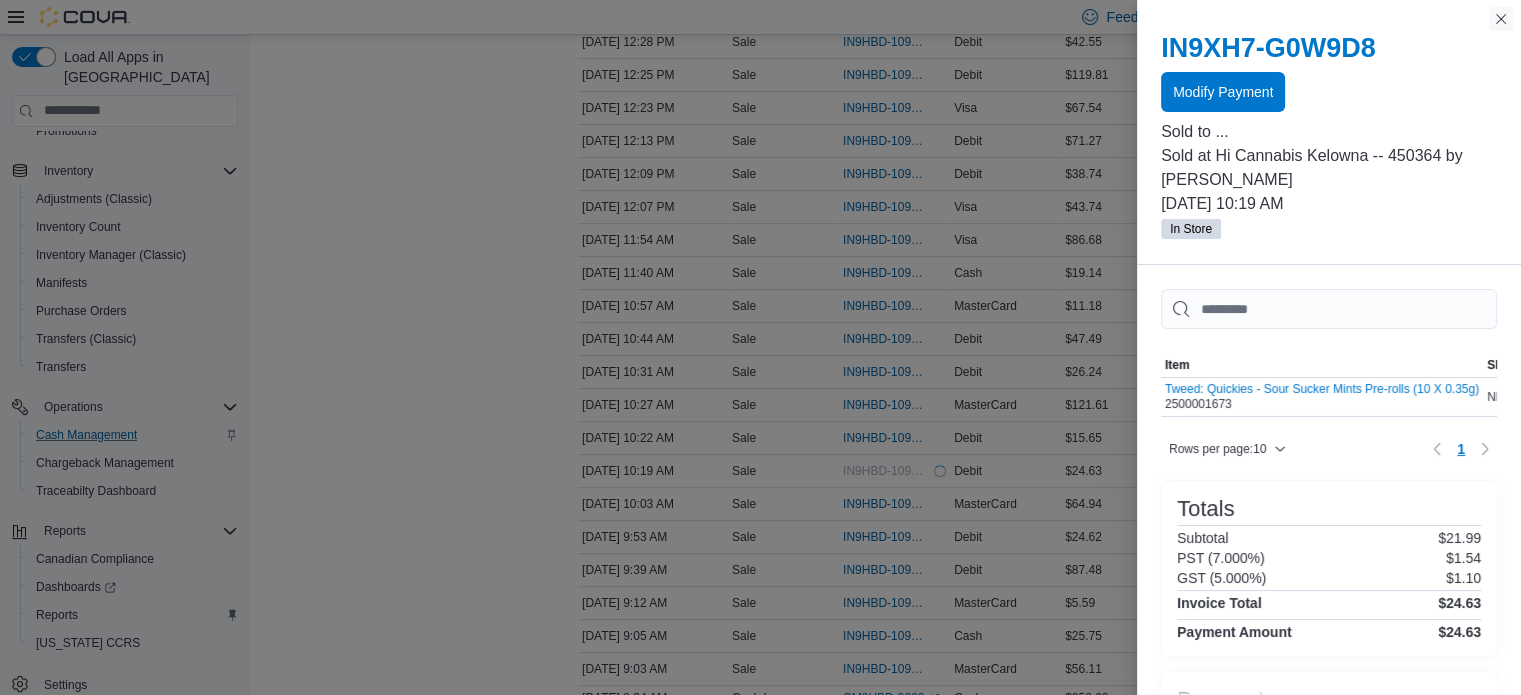 click at bounding box center (1501, 19) 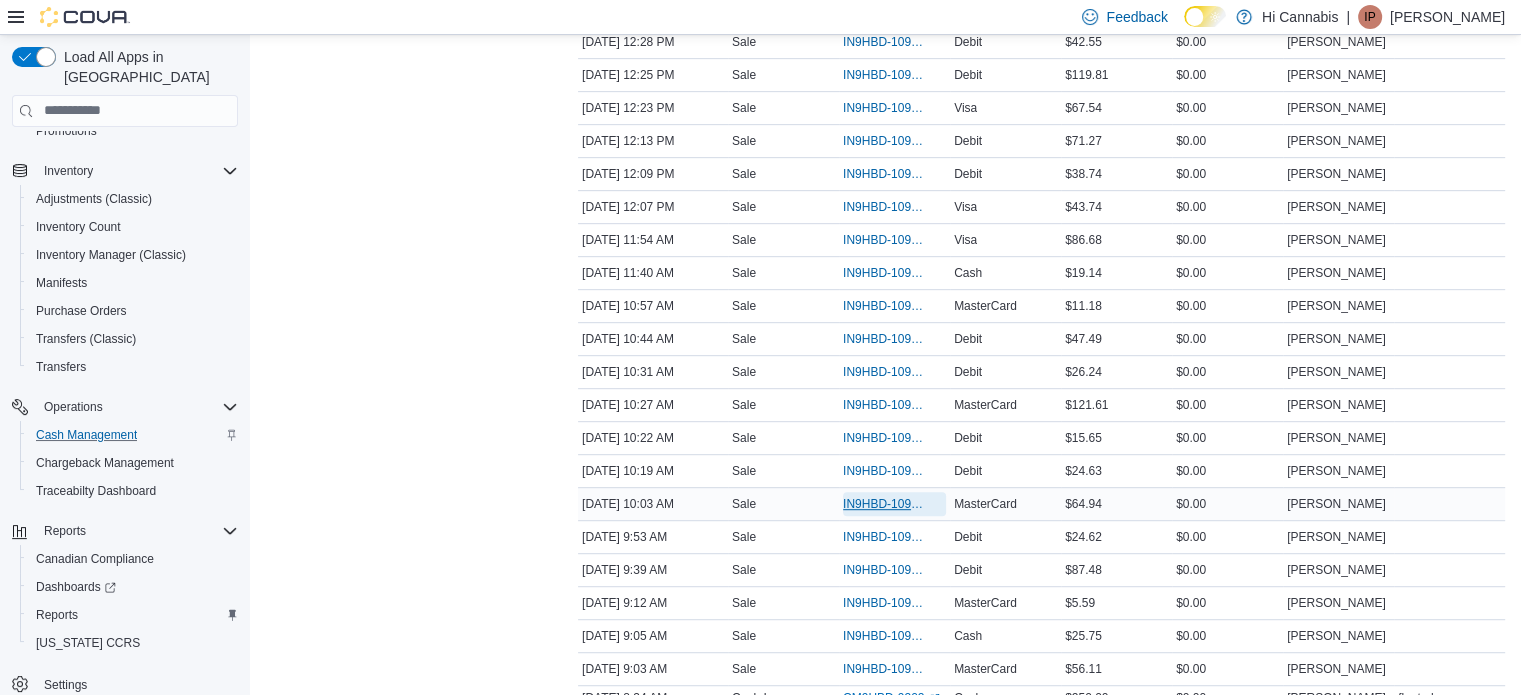 click on "IN9HBD-109882" at bounding box center (884, 504) 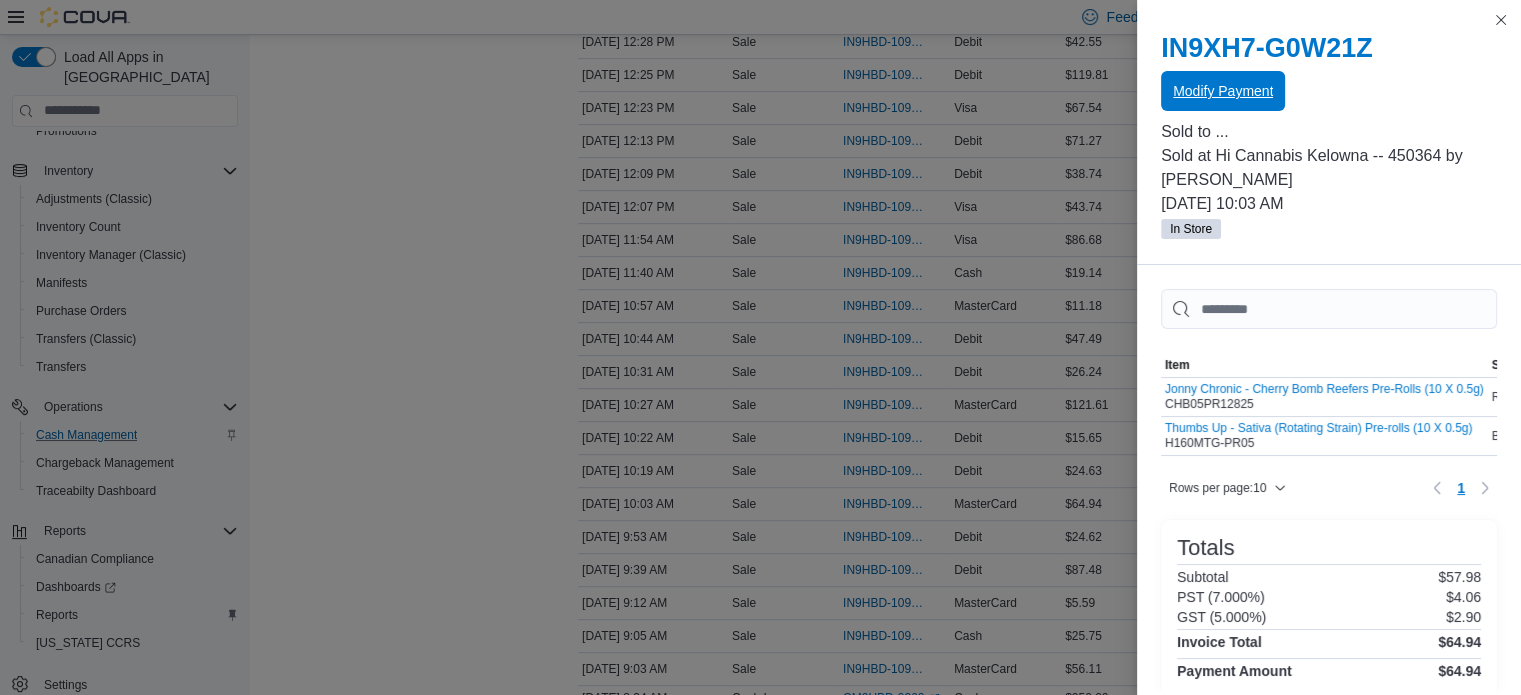 click on "Modify Payment" at bounding box center [1223, 91] 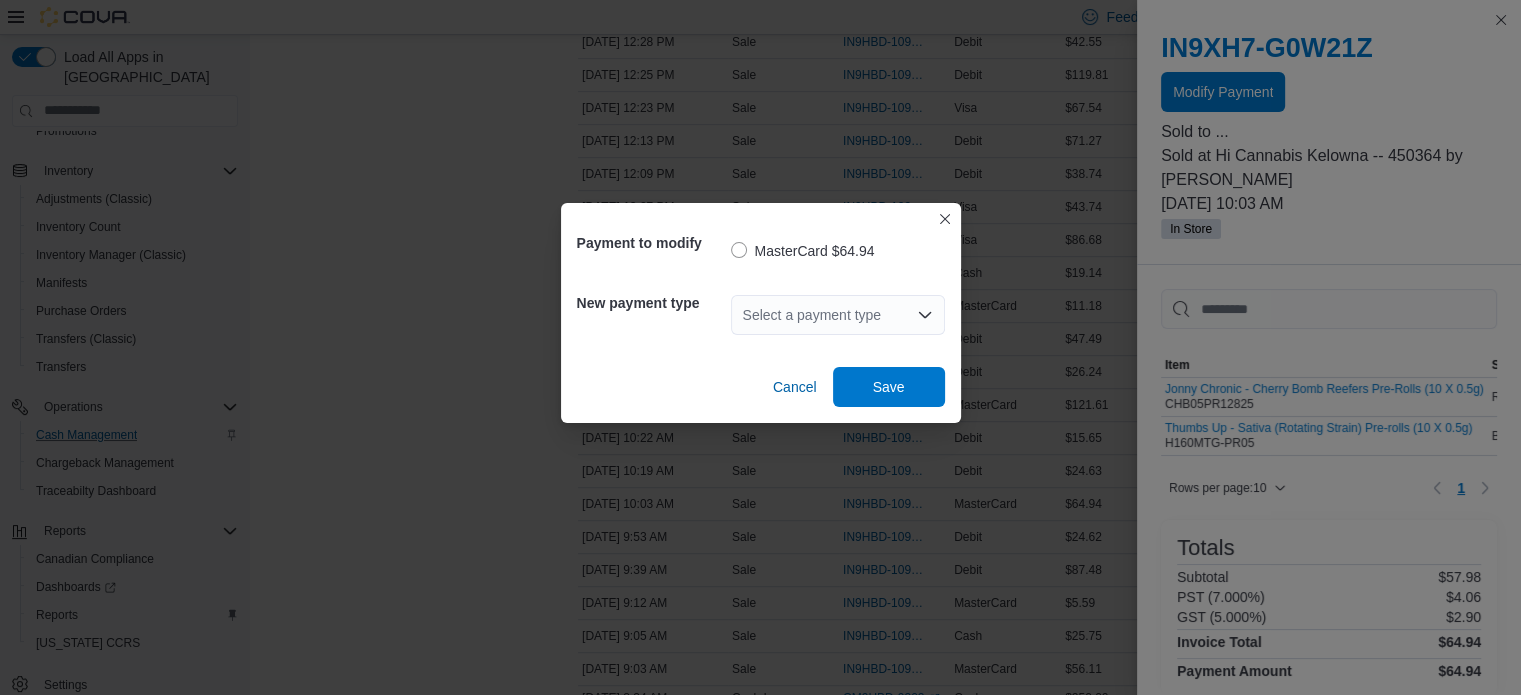 click on "Select a payment type" at bounding box center [838, 315] 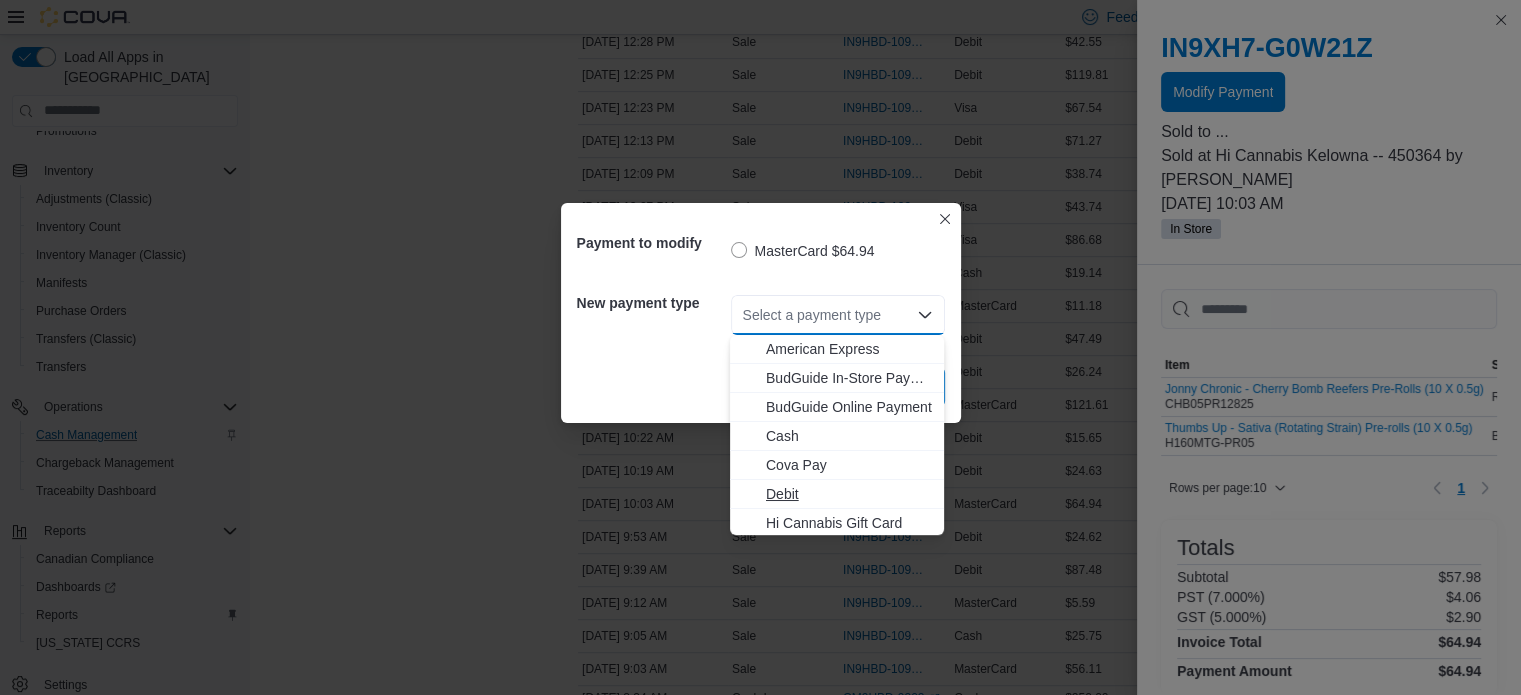 click on "Debit" at bounding box center [849, 494] 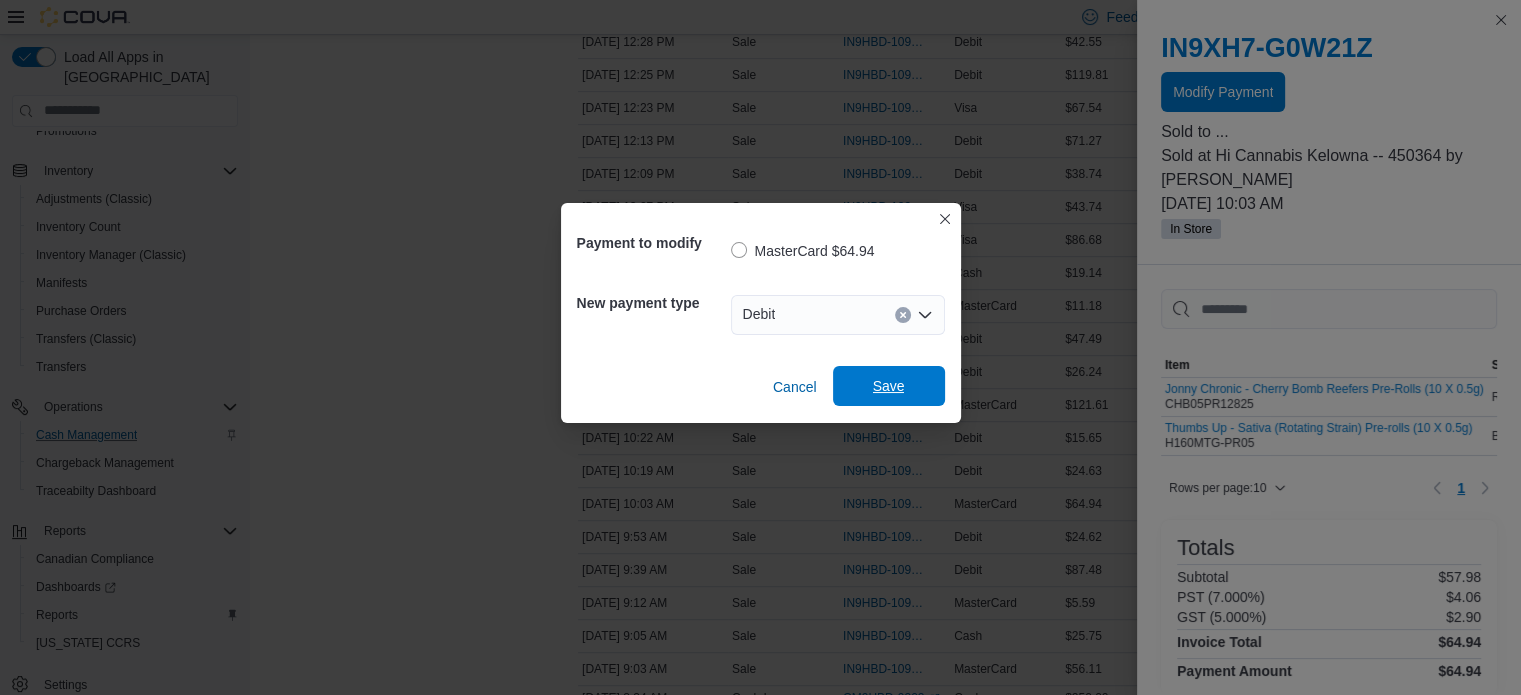 click on "Save" at bounding box center (889, 386) 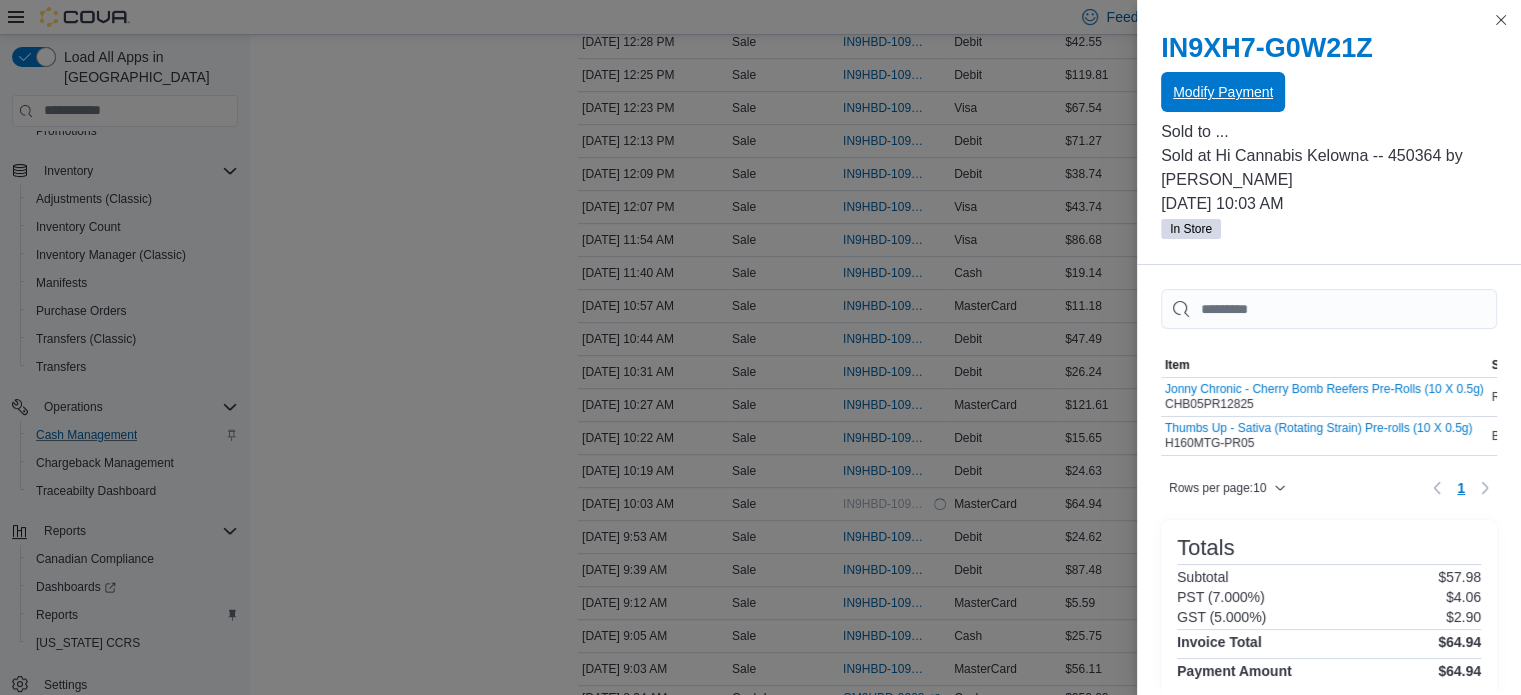 scroll, scrollTop: 0, scrollLeft: 0, axis: both 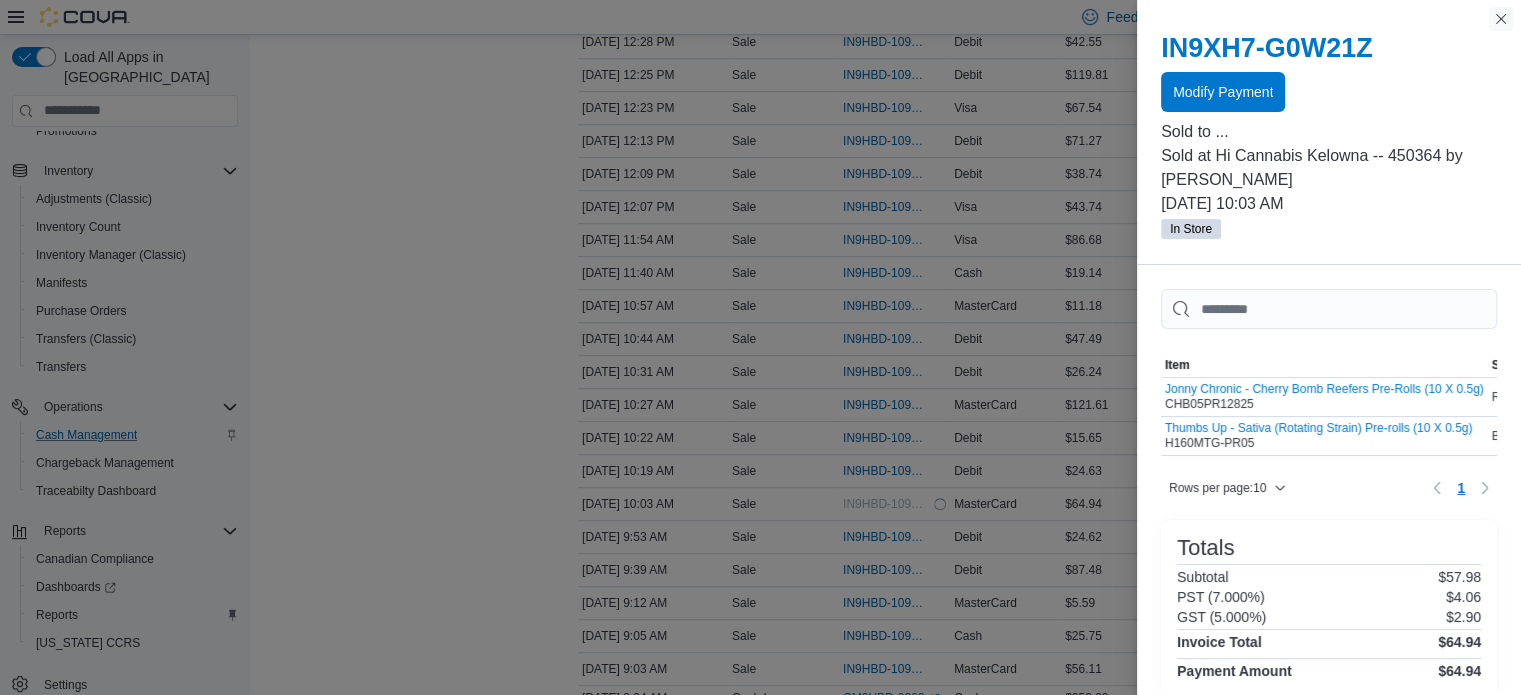 click at bounding box center [1501, 19] 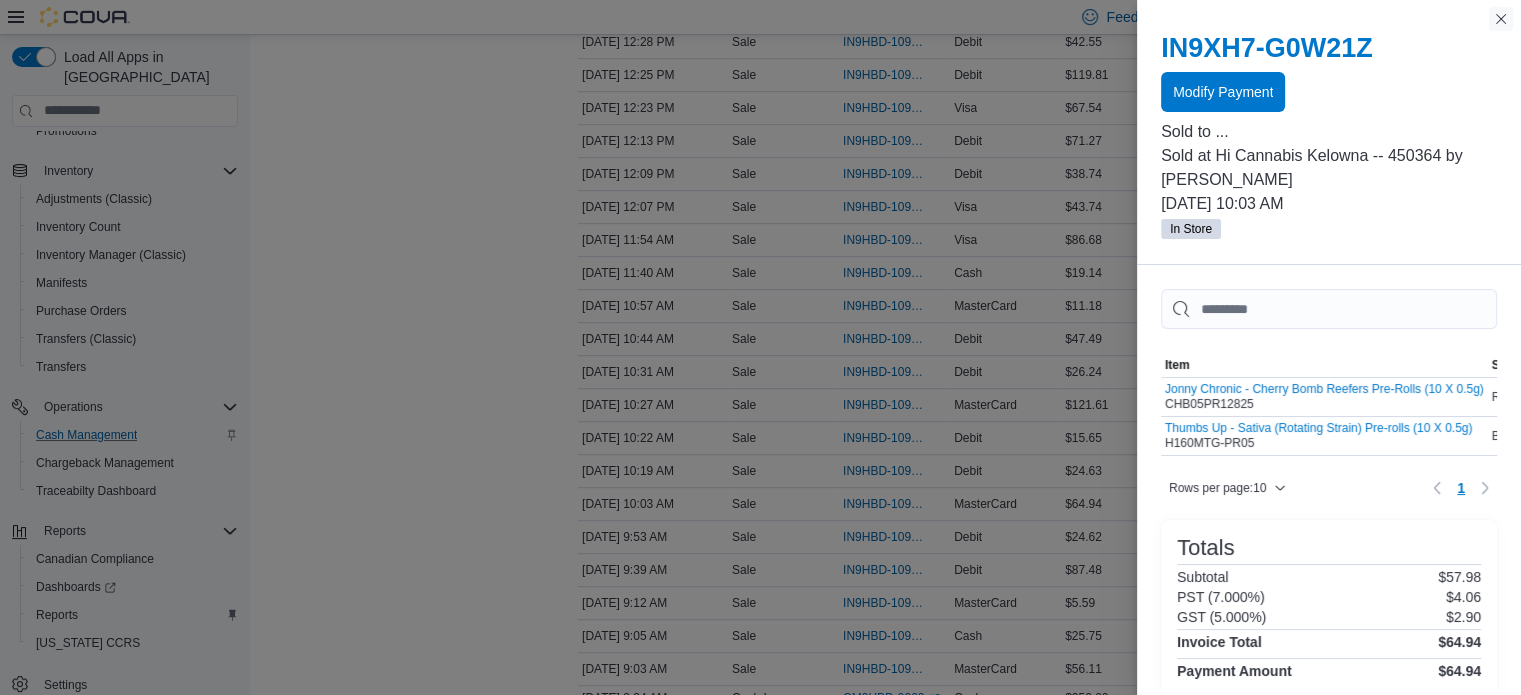 click at bounding box center [1501, 19] 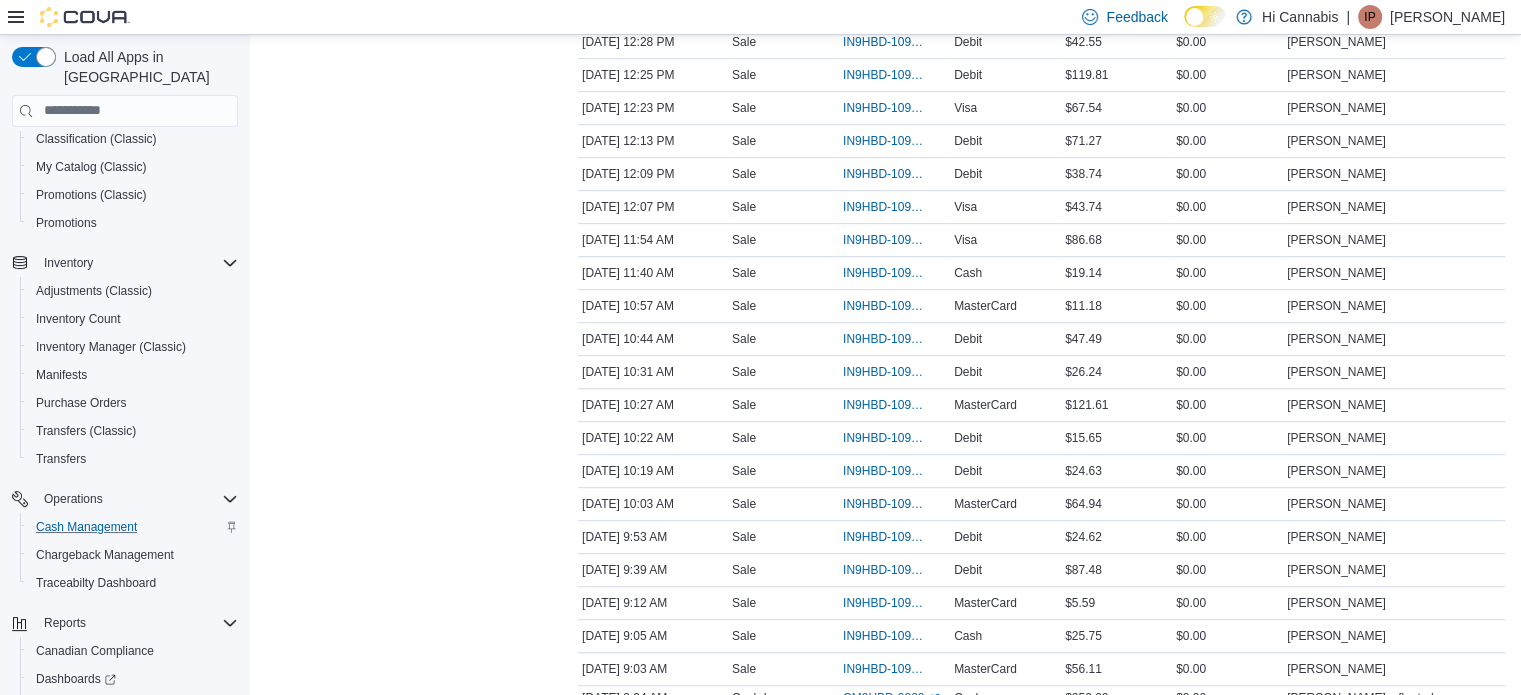 scroll, scrollTop: 0, scrollLeft: 0, axis: both 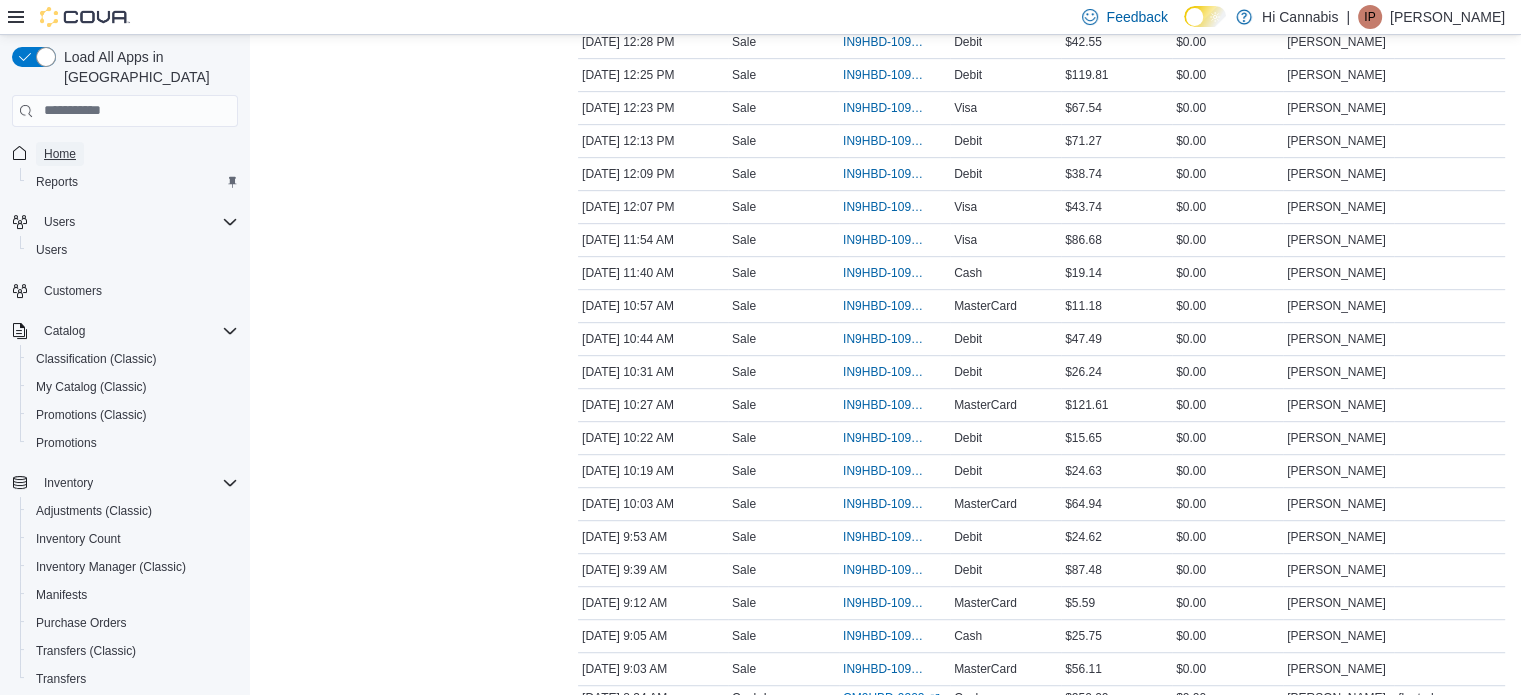 click on "Home" at bounding box center [60, 154] 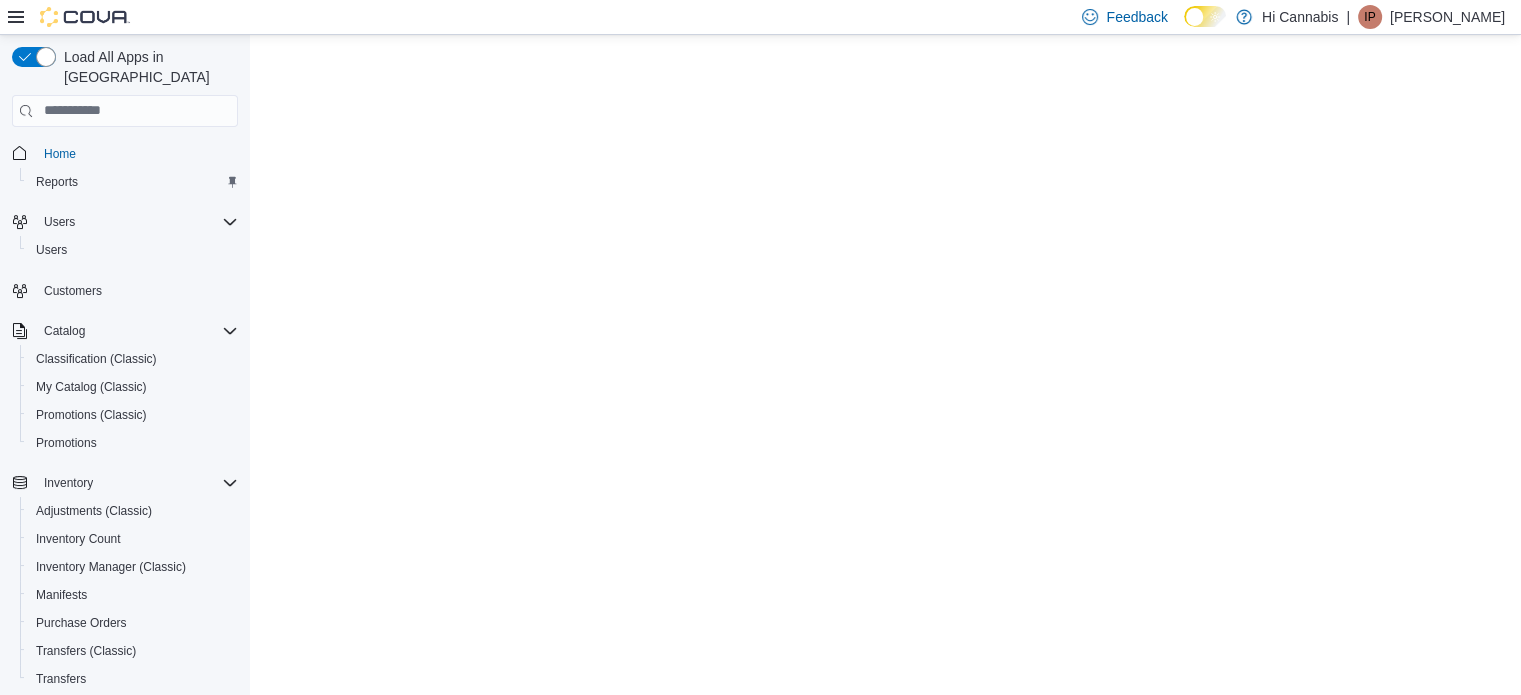 scroll, scrollTop: 0, scrollLeft: 0, axis: both 